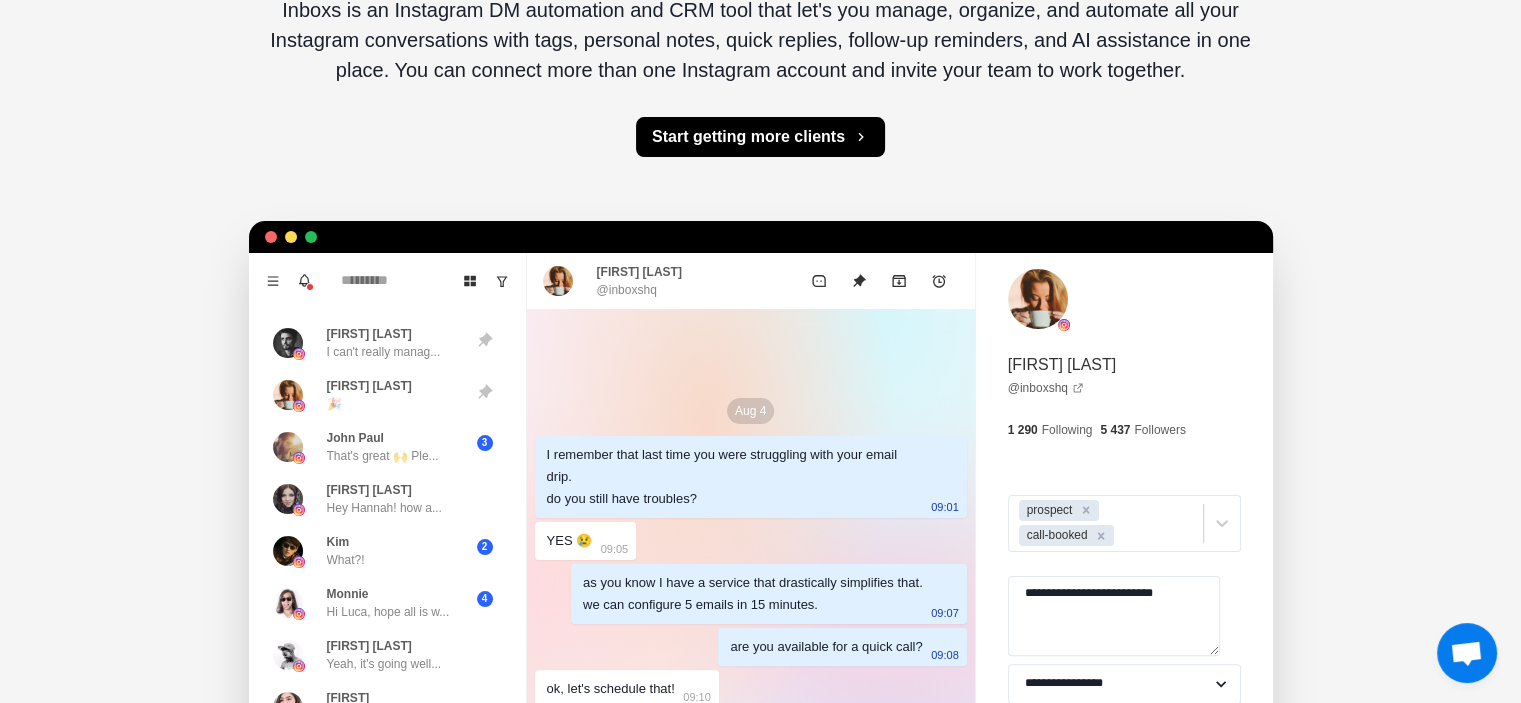 scroll, scrollTop: 0, scrollLeft: 0, axis: both 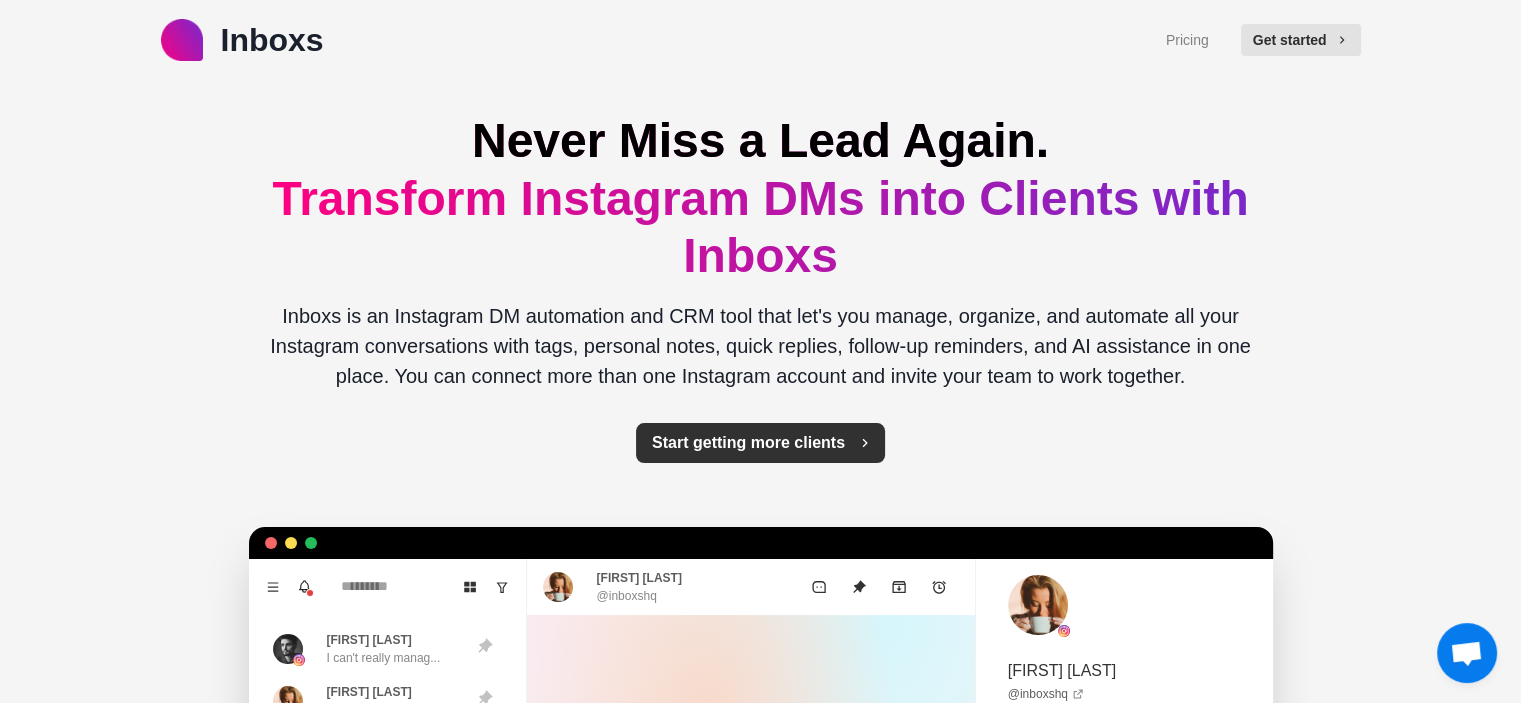 click on "Start getting more clients" at bounding box center [760, 443] 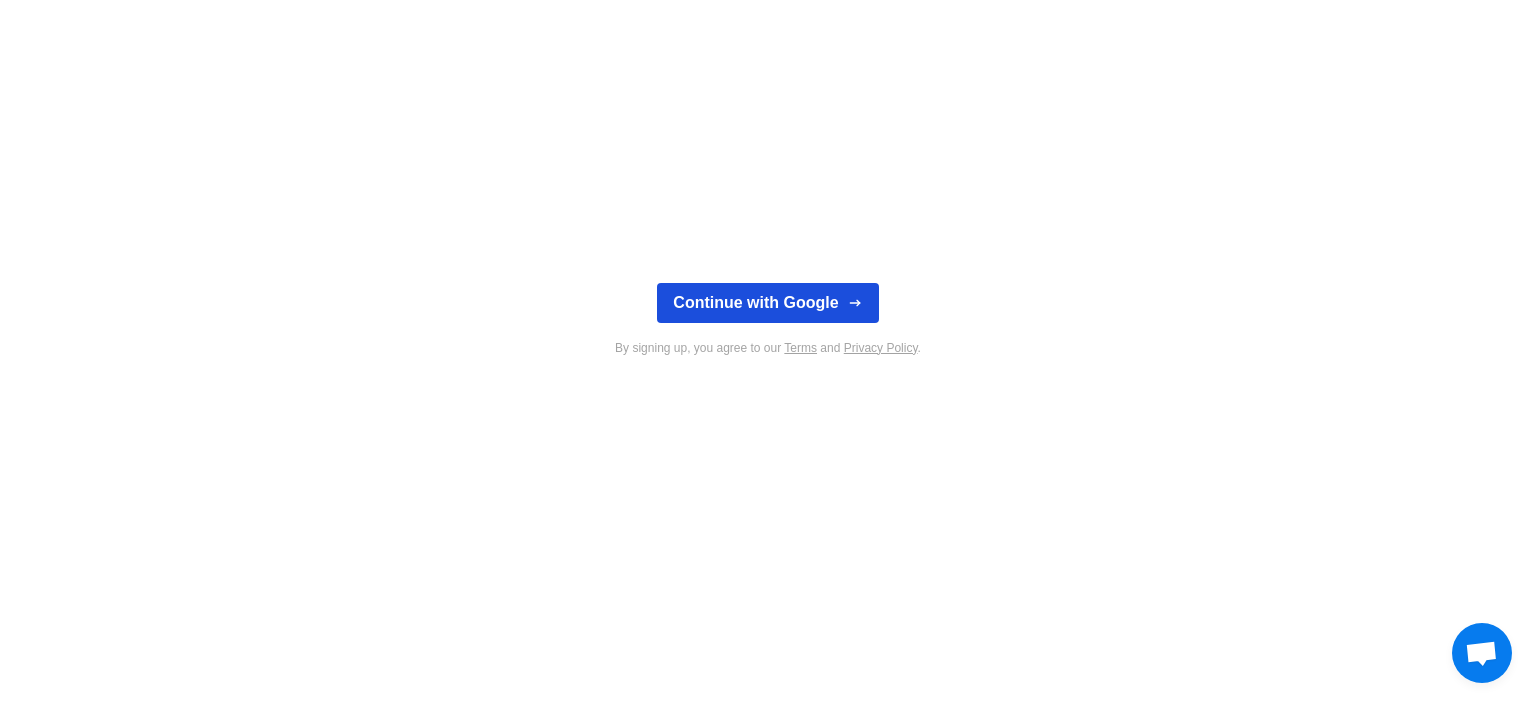 click on "Continue with Google" at bounding box center (767, 303) 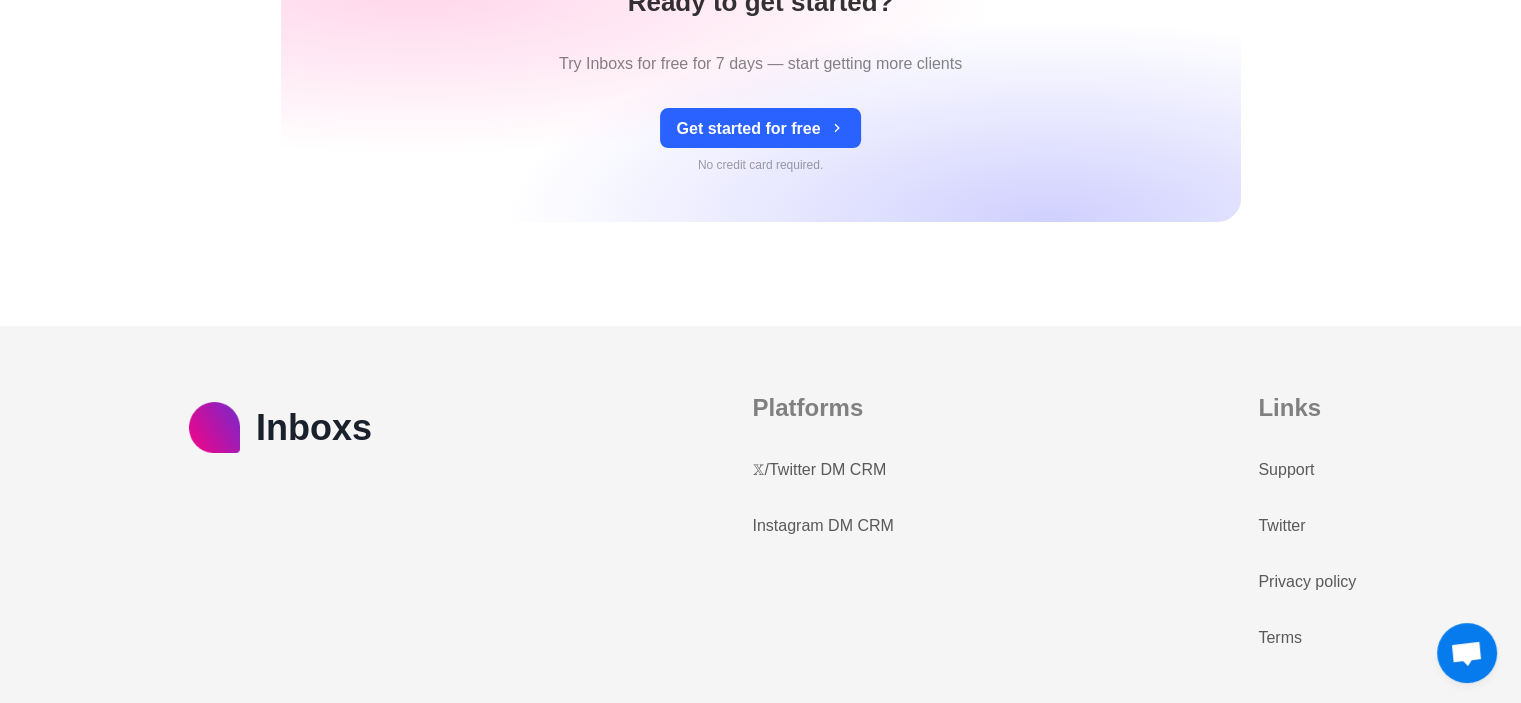 scroll, scrollTop: 7992, scrollLeft: 0, axis: vertical 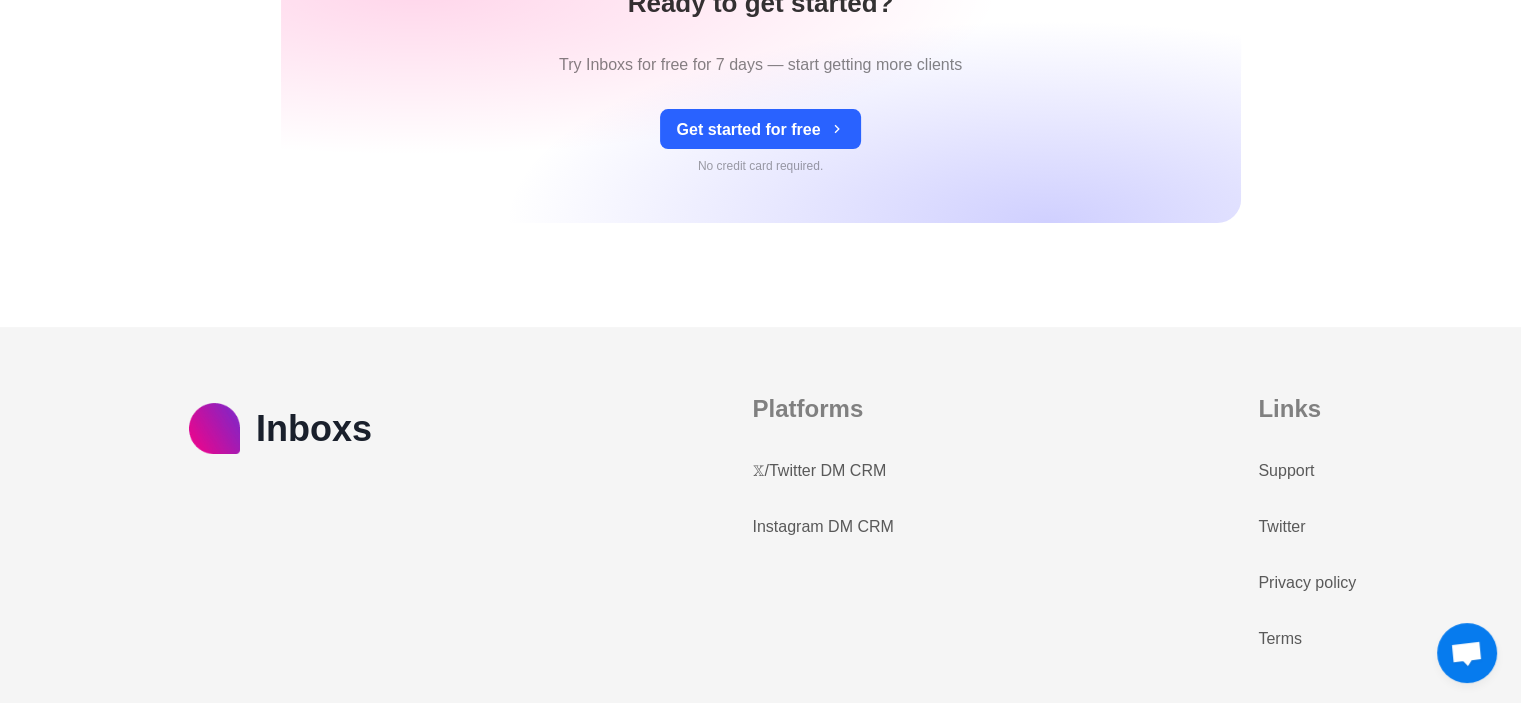 click on "Instagram DM CRM" at bounding box center (822, 527) 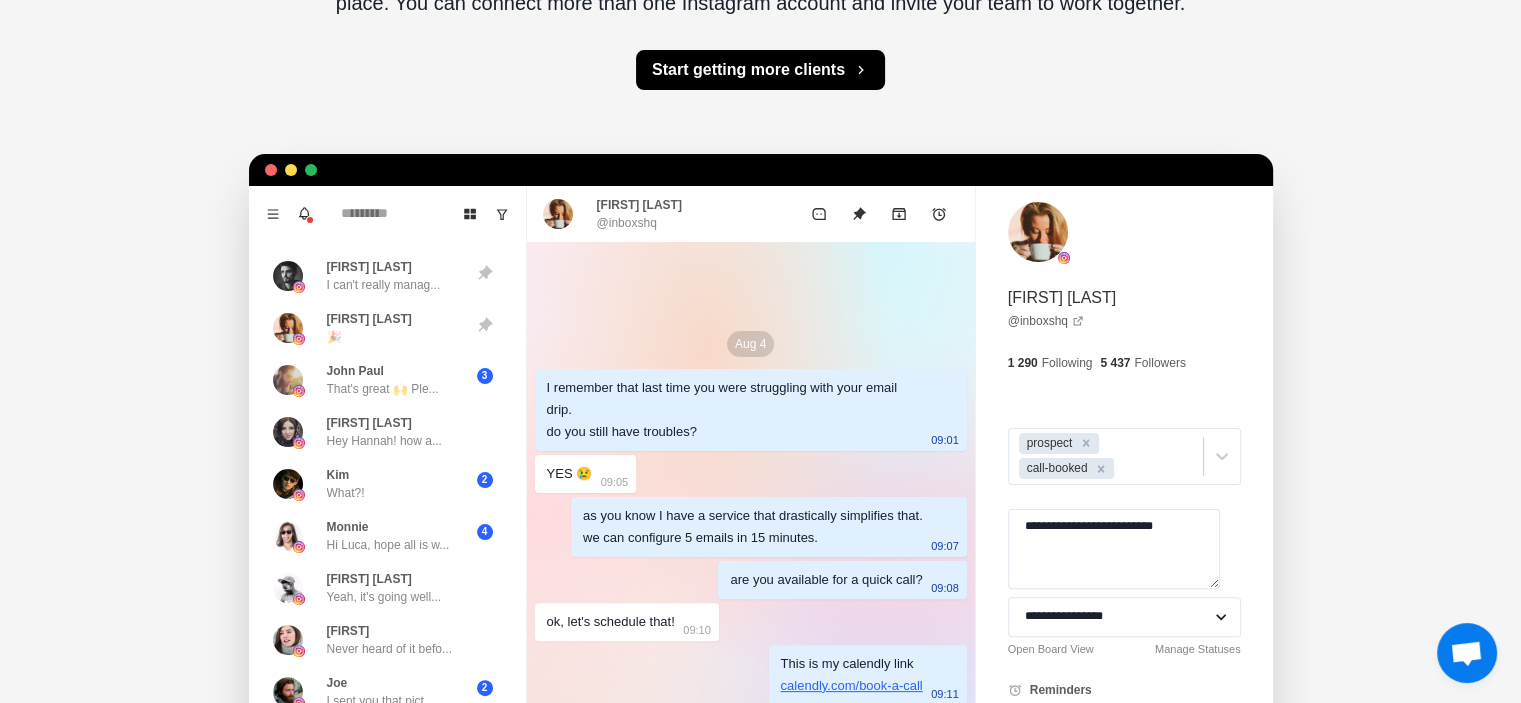 scroll, scrollTop: 372, scrollLeft: 0, axis: vertical 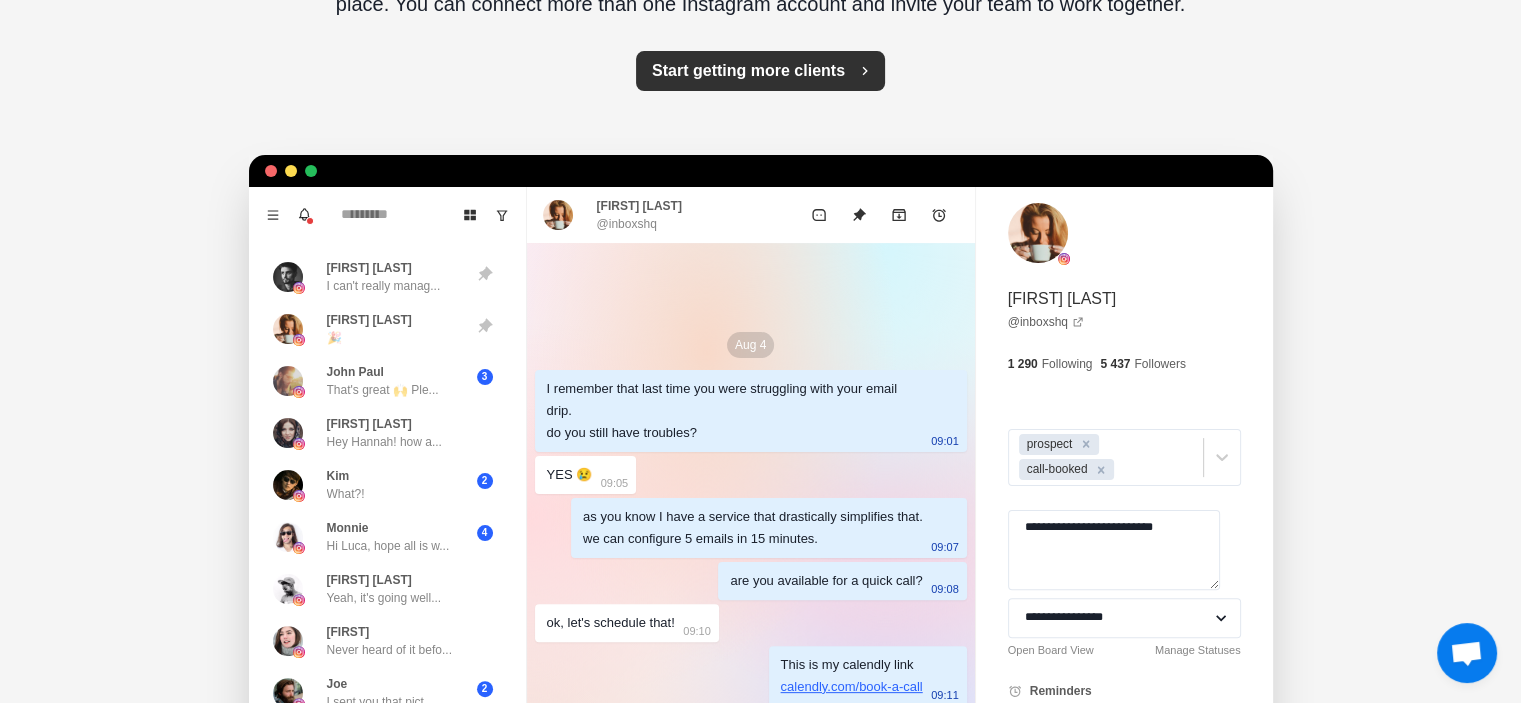 click on "Start getting more clients" at bounding box center (760, 71) 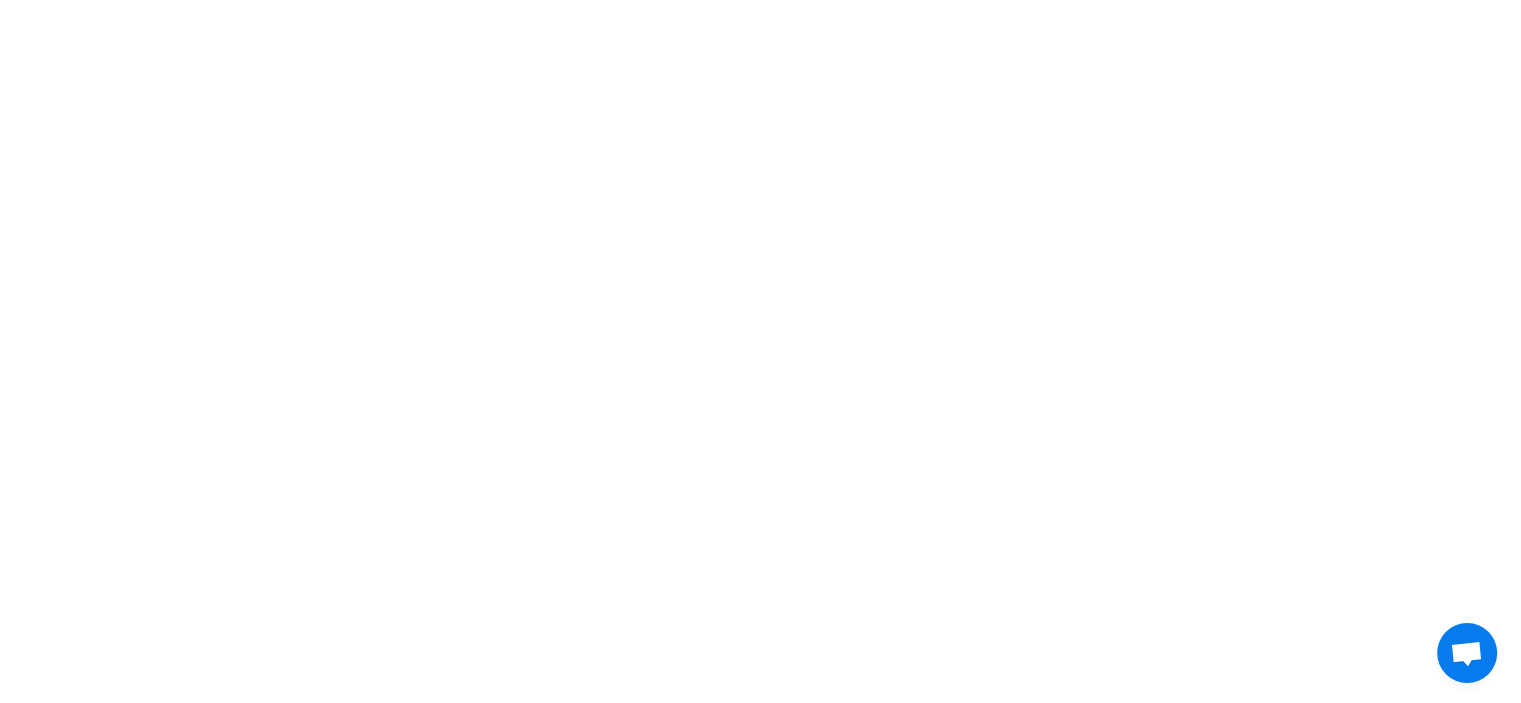 scroll, scrollTop: 0, scrollLeft: 0, axis: both 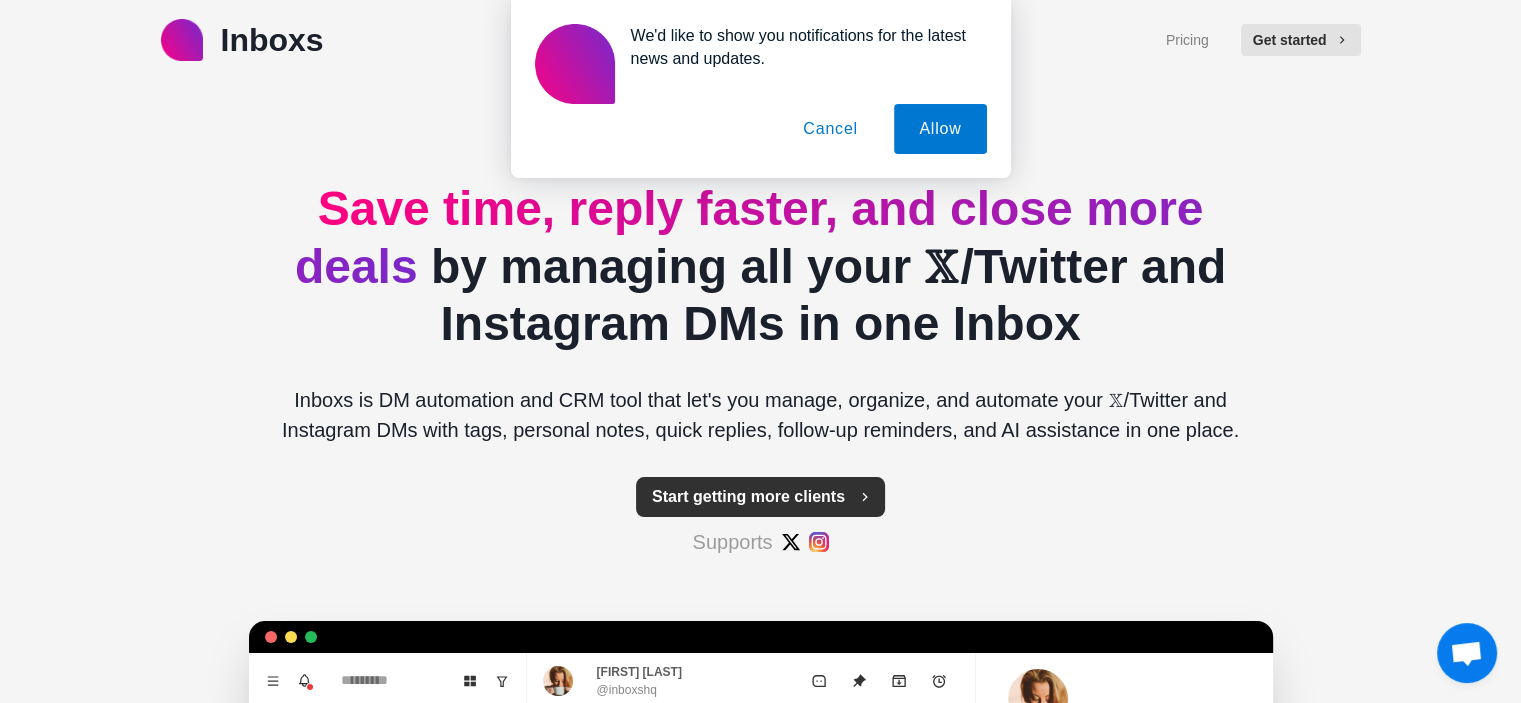 click on "Start getting more clients" at bounding box center (760, 497) 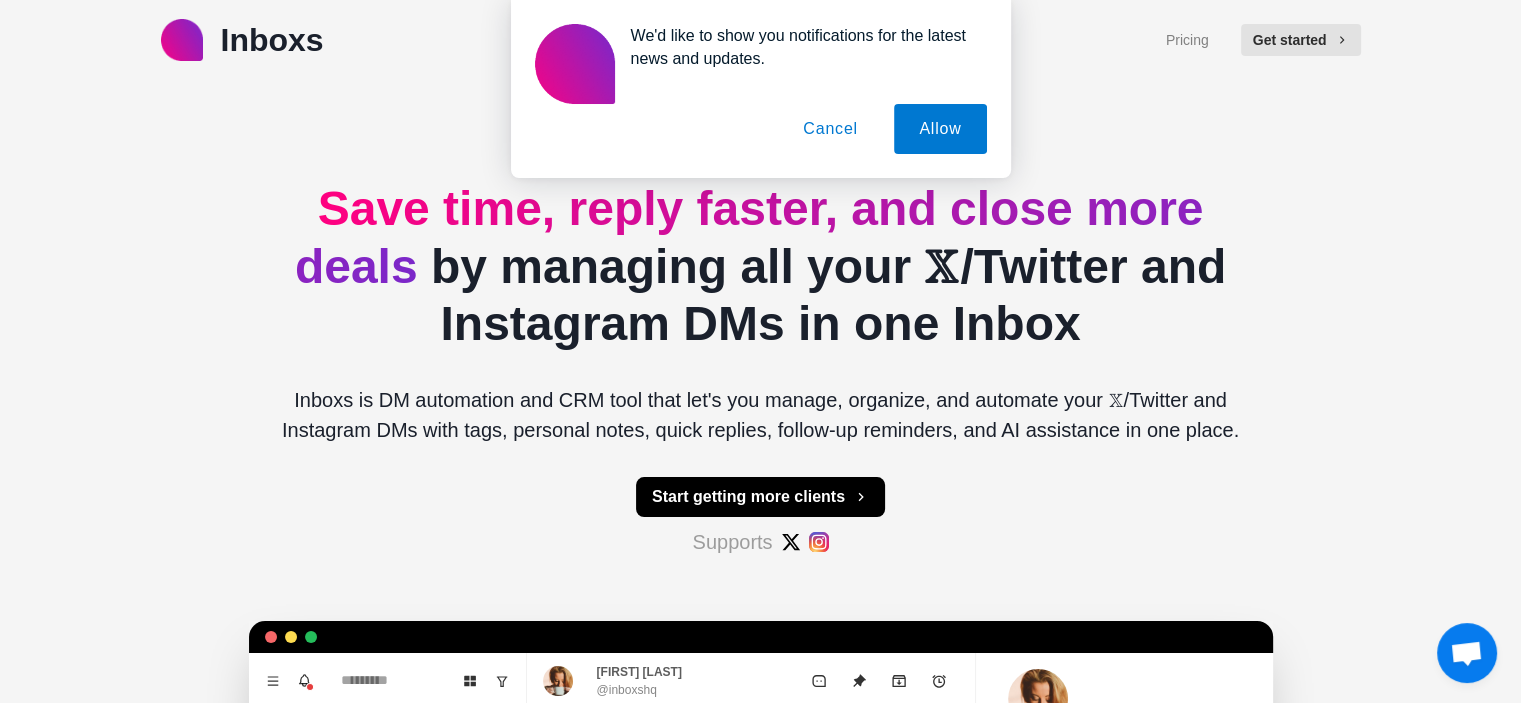 click on "Cancel" at bounding box center [830, 129] 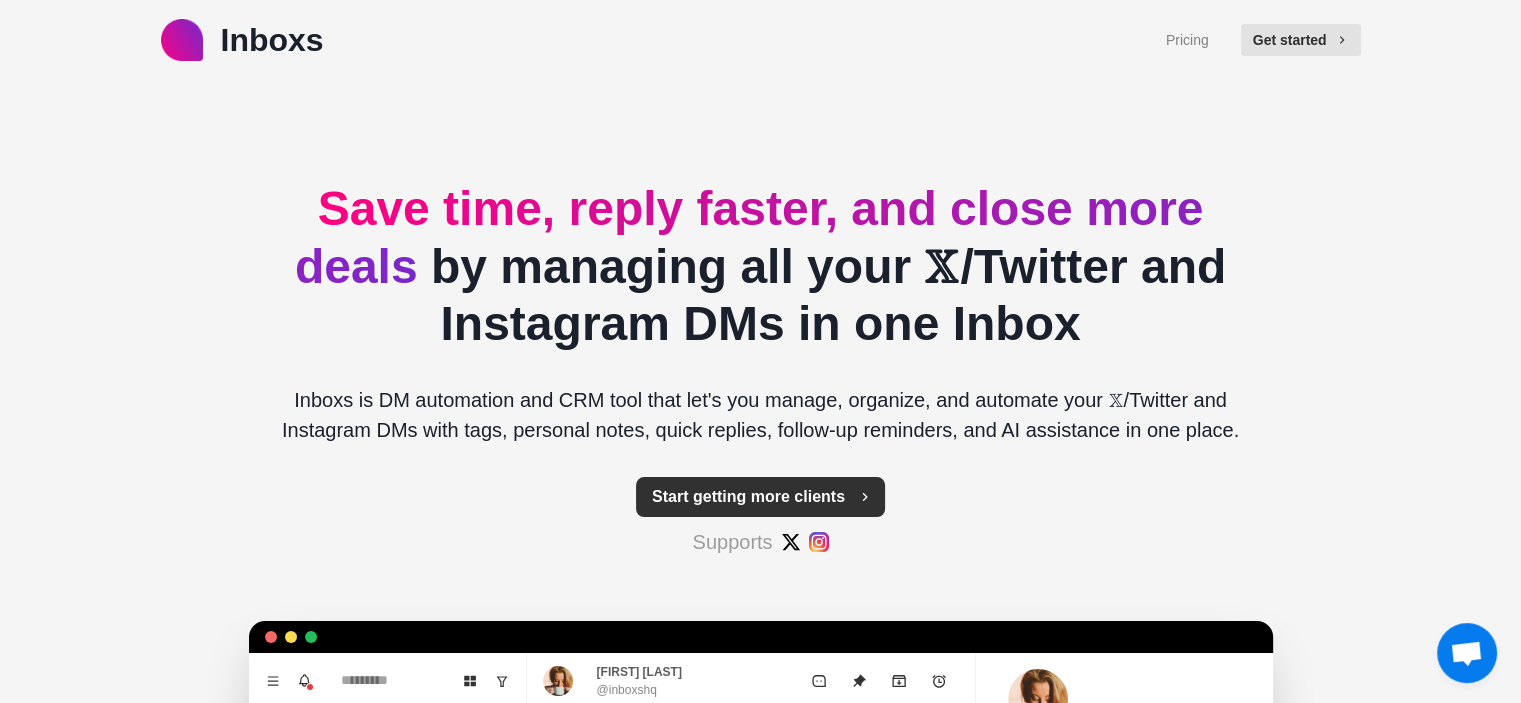 click on "Start getting more clients" at bounding box center (760, 497) 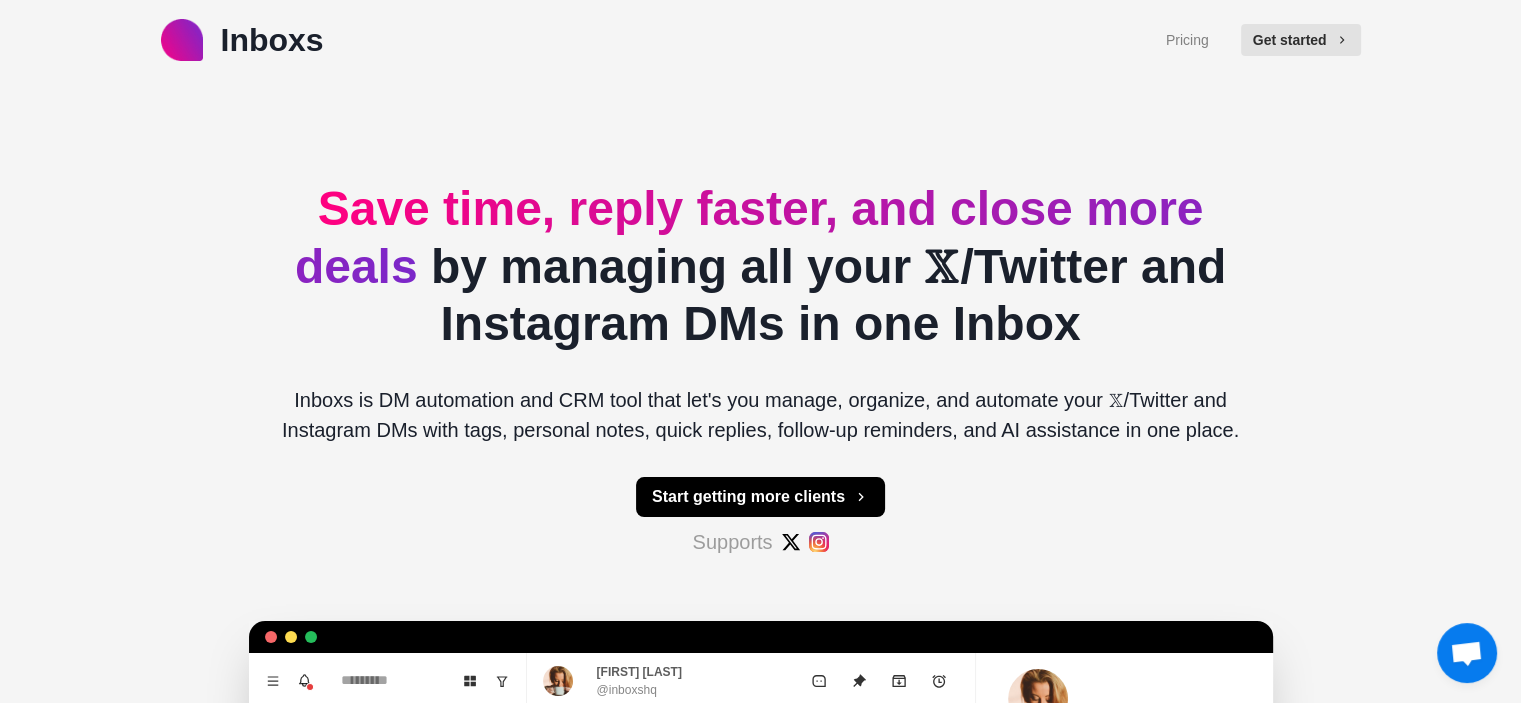 click on "Start getting more clients" at bounding box center (760, 497) 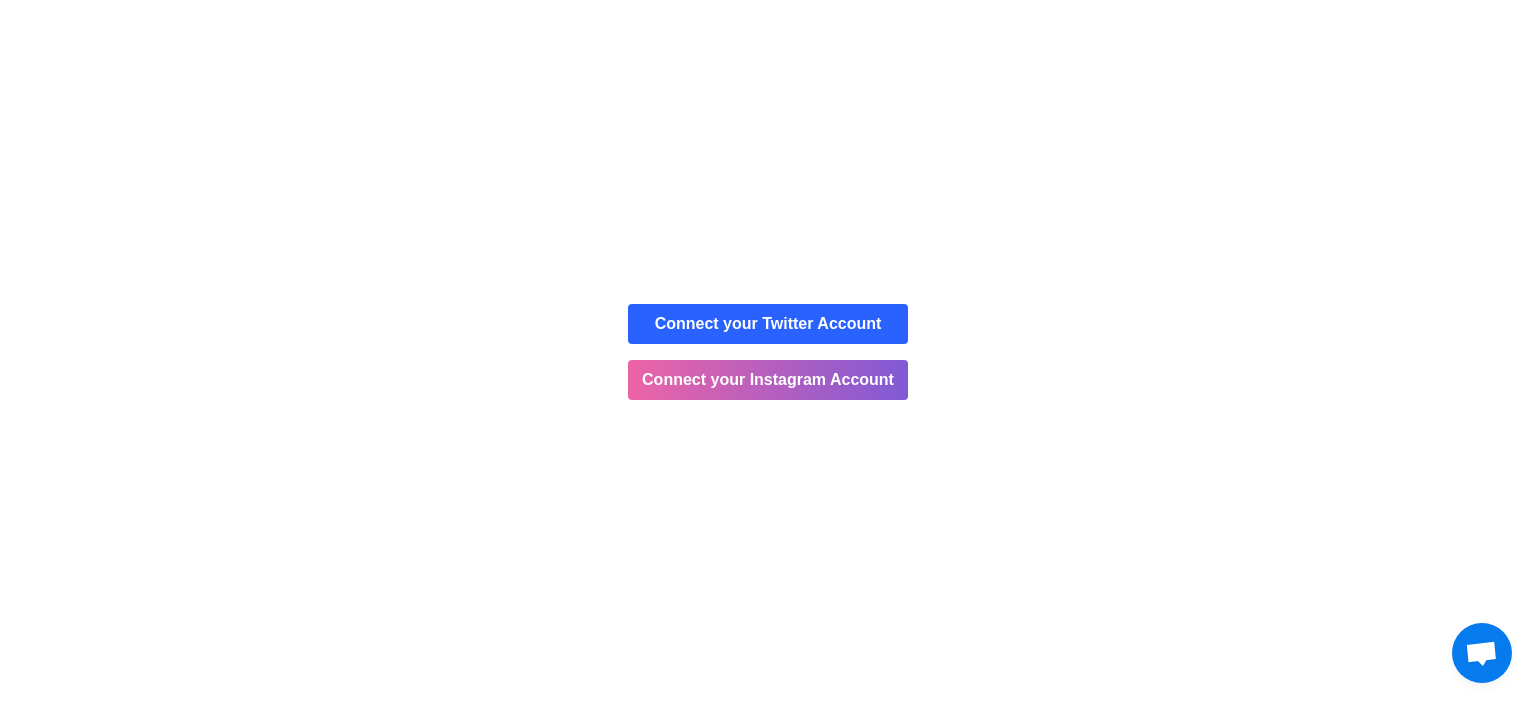type on "*" 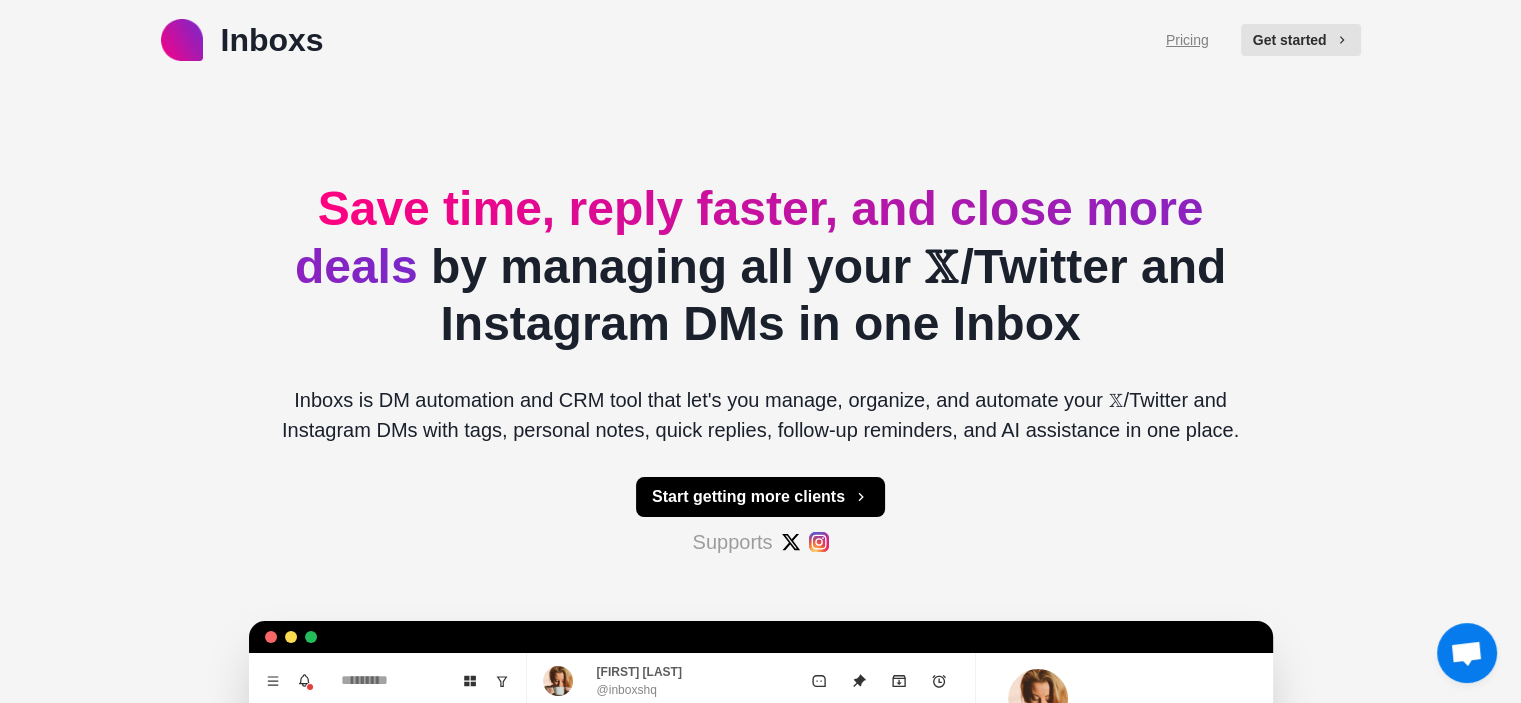 click on "Pricing" at bounding box center (1187, 40) 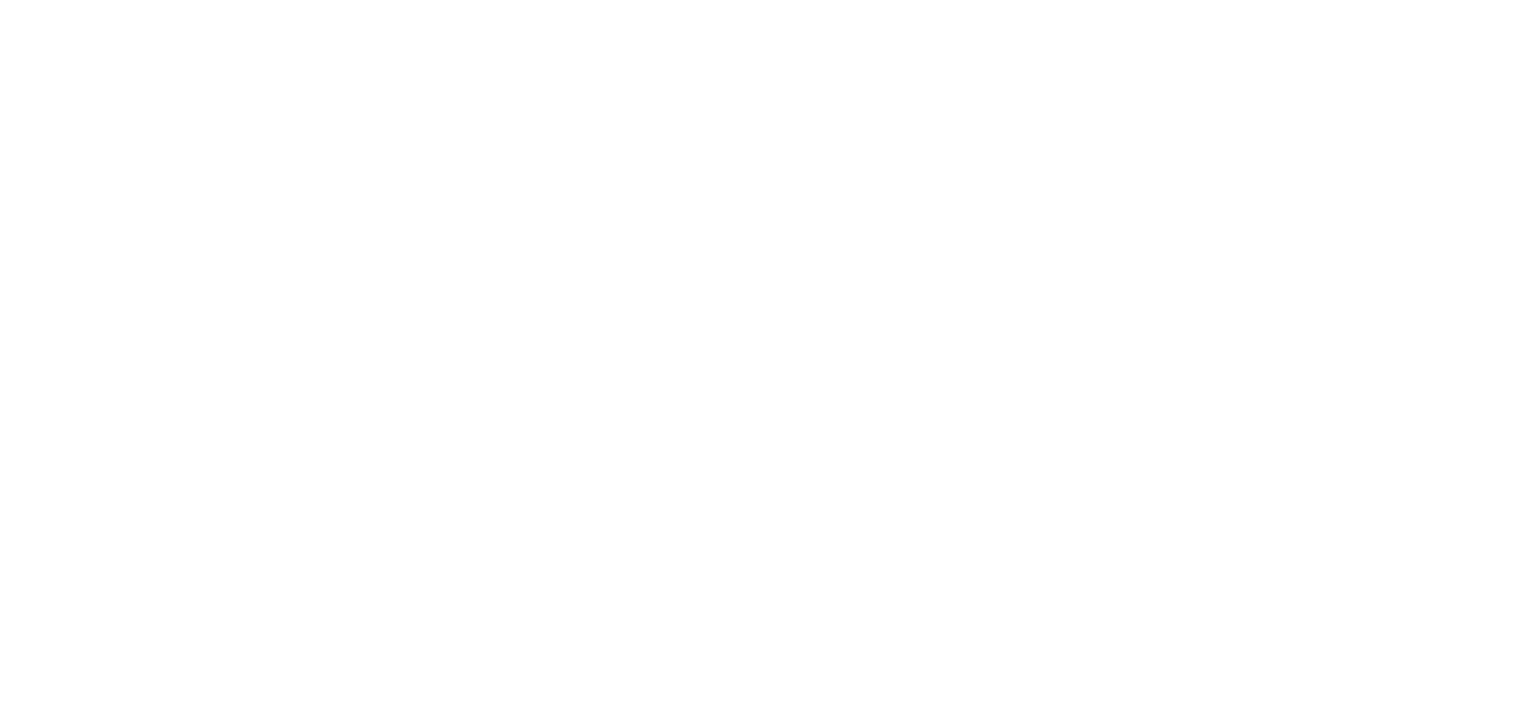 scroll, scrollTop: 0, scrollLeft: 0, axis: both 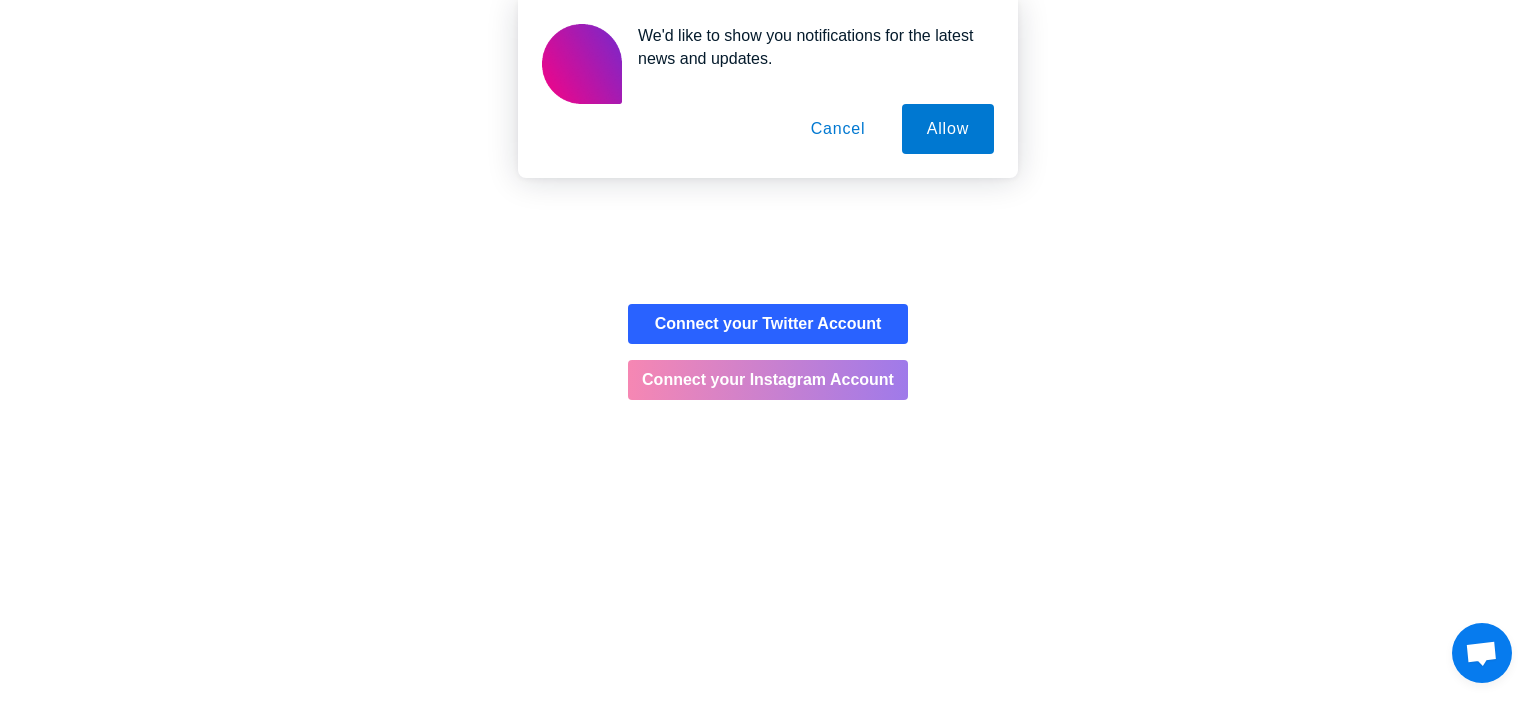 click on "Connect your Instagram Account" at bounding box center [768, 380] 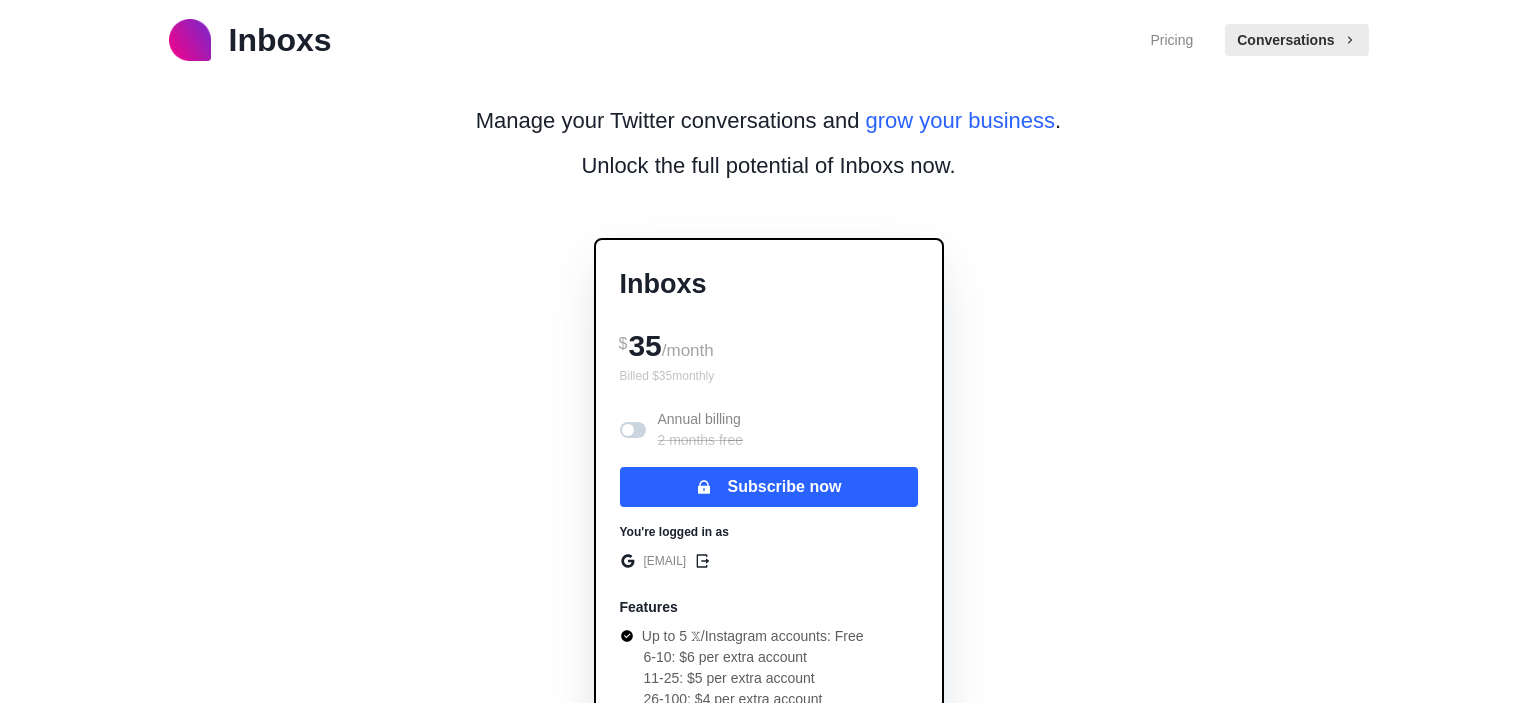 scroll, scrollTop: 0, scrollLeft: 0, axis: both 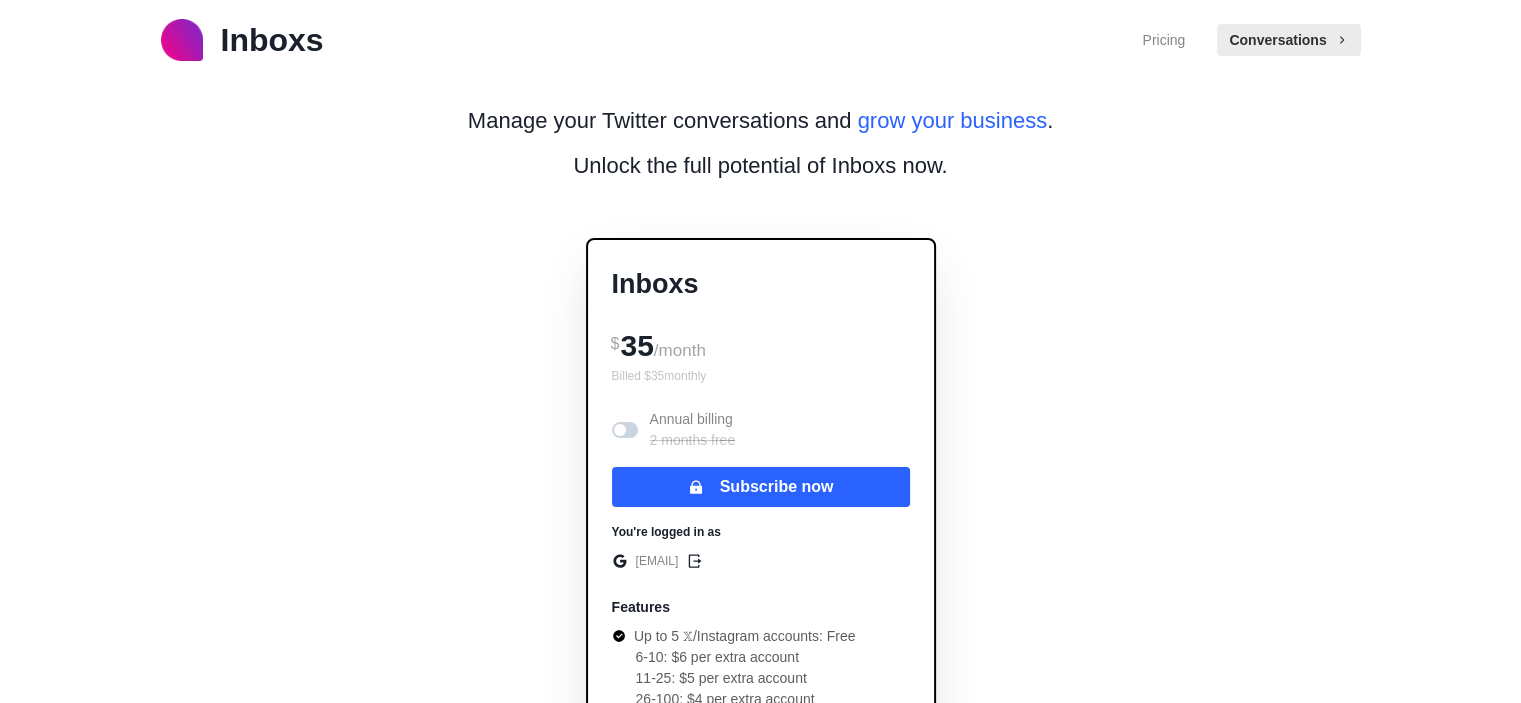 click on "Conversations" at bounding box center (1288, 40) 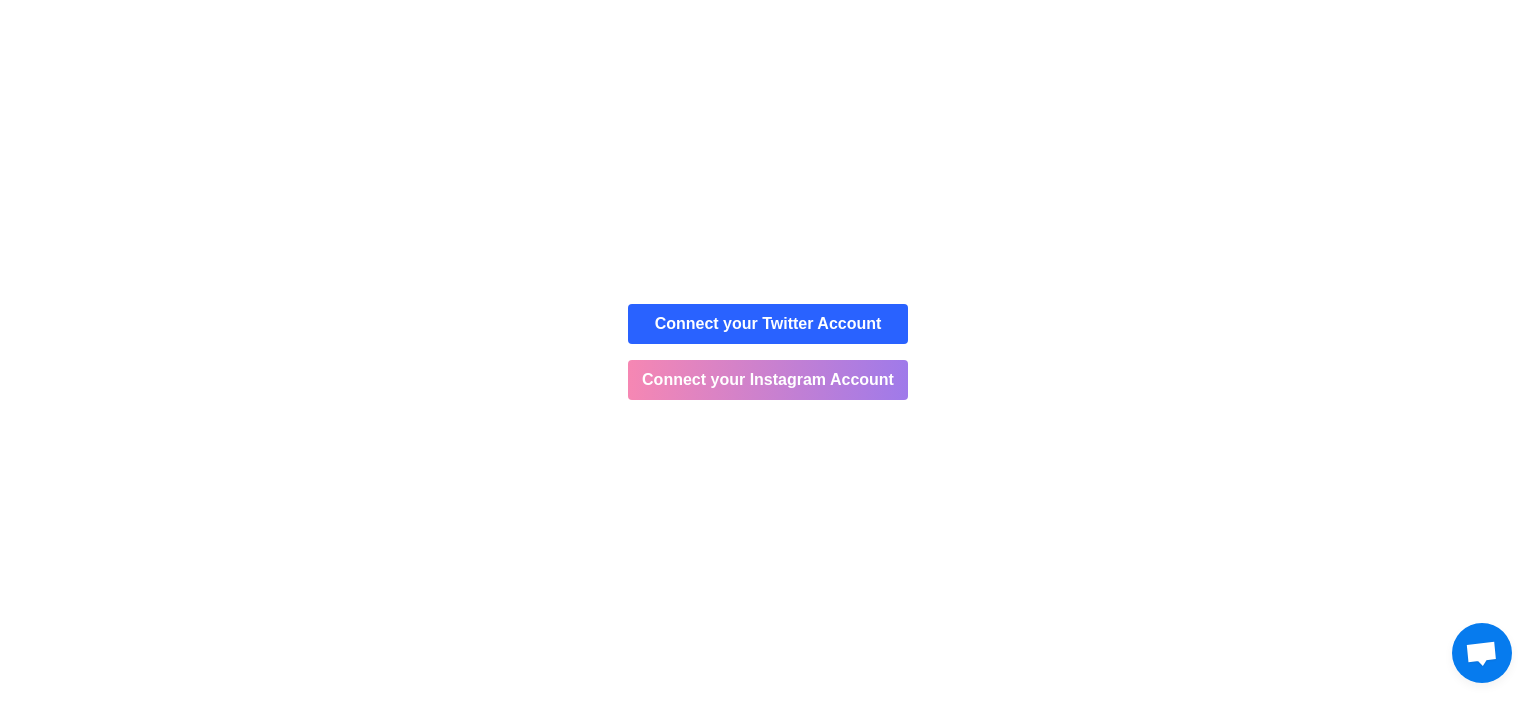 click on "Connect your Instagram Account" at bounding box center [768, 380] 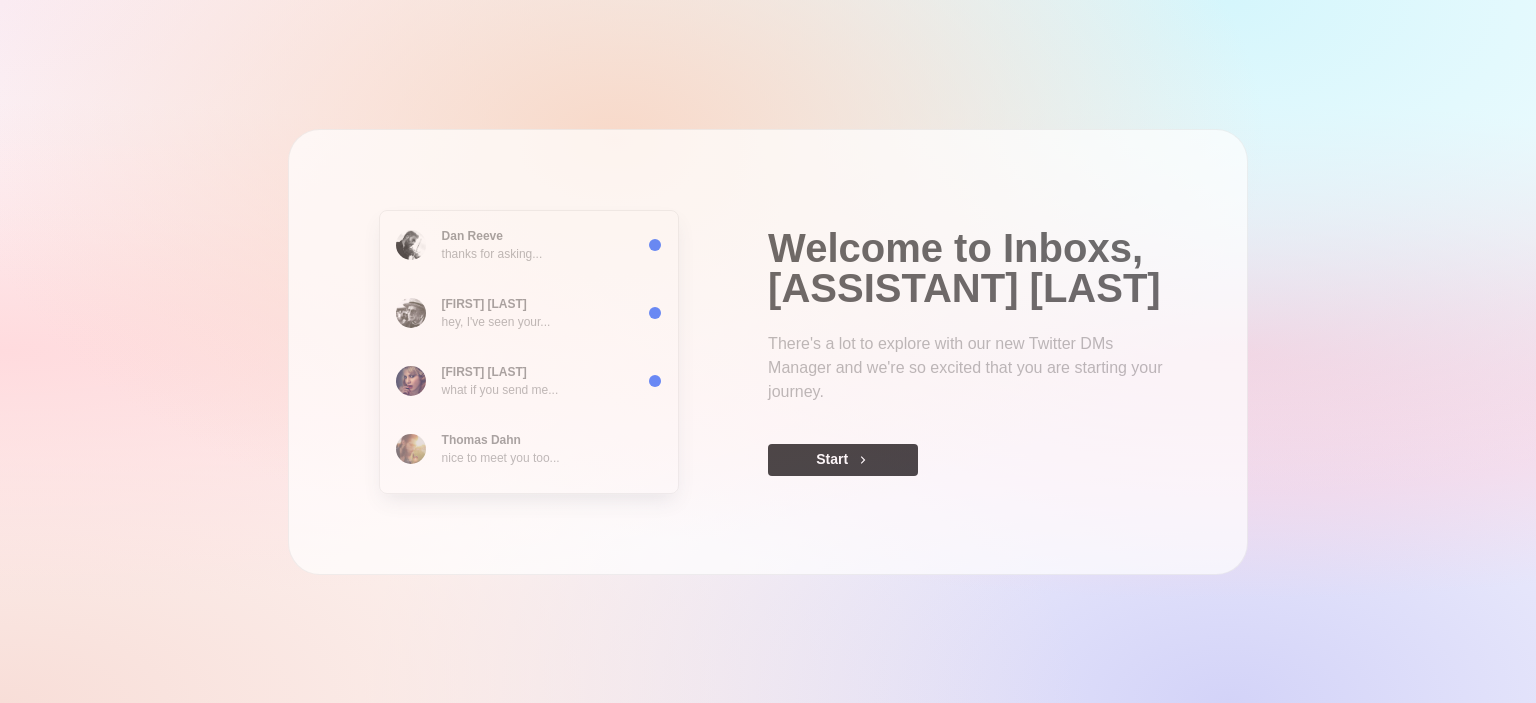 scroll, scrollTop: 0, scrollLeft: 0, axis: both 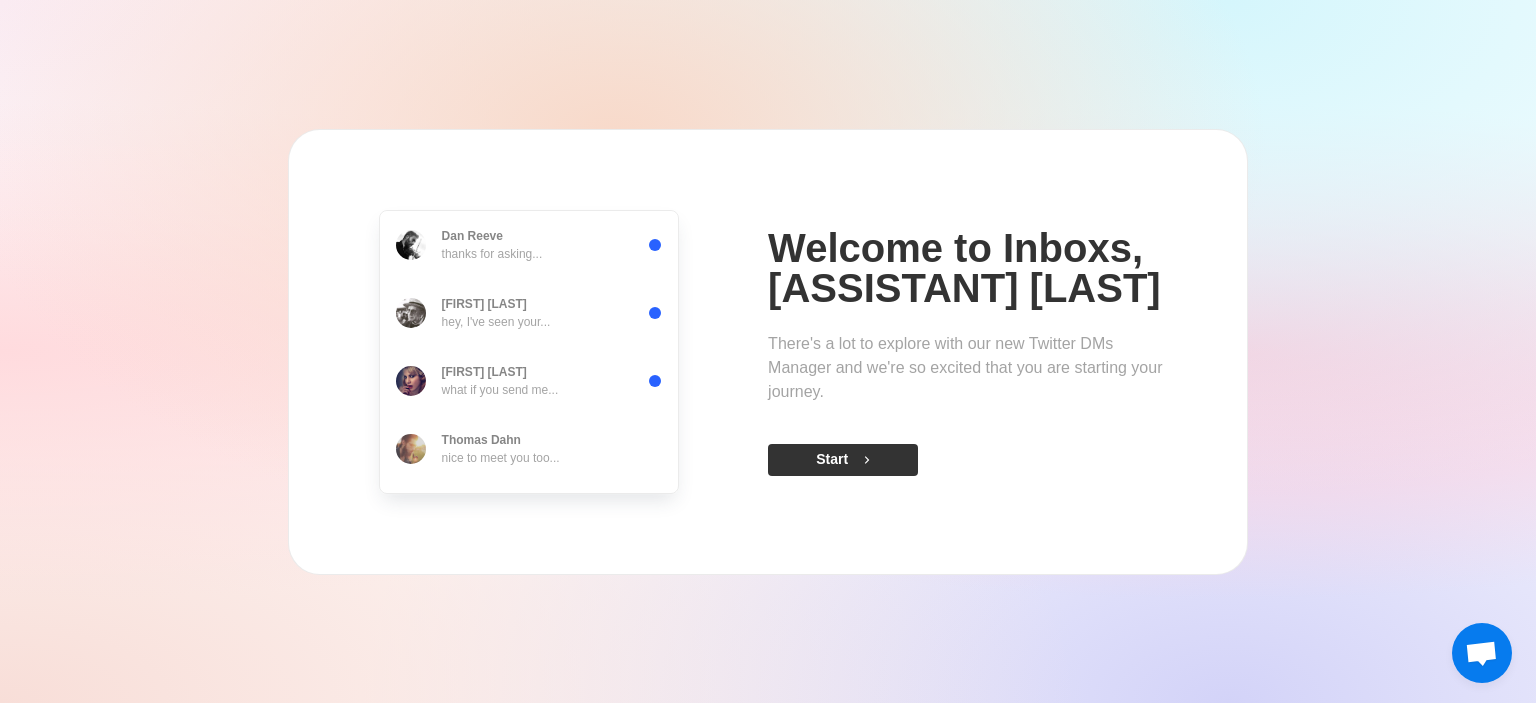 click on "Start" at bounding box center (843, 460) 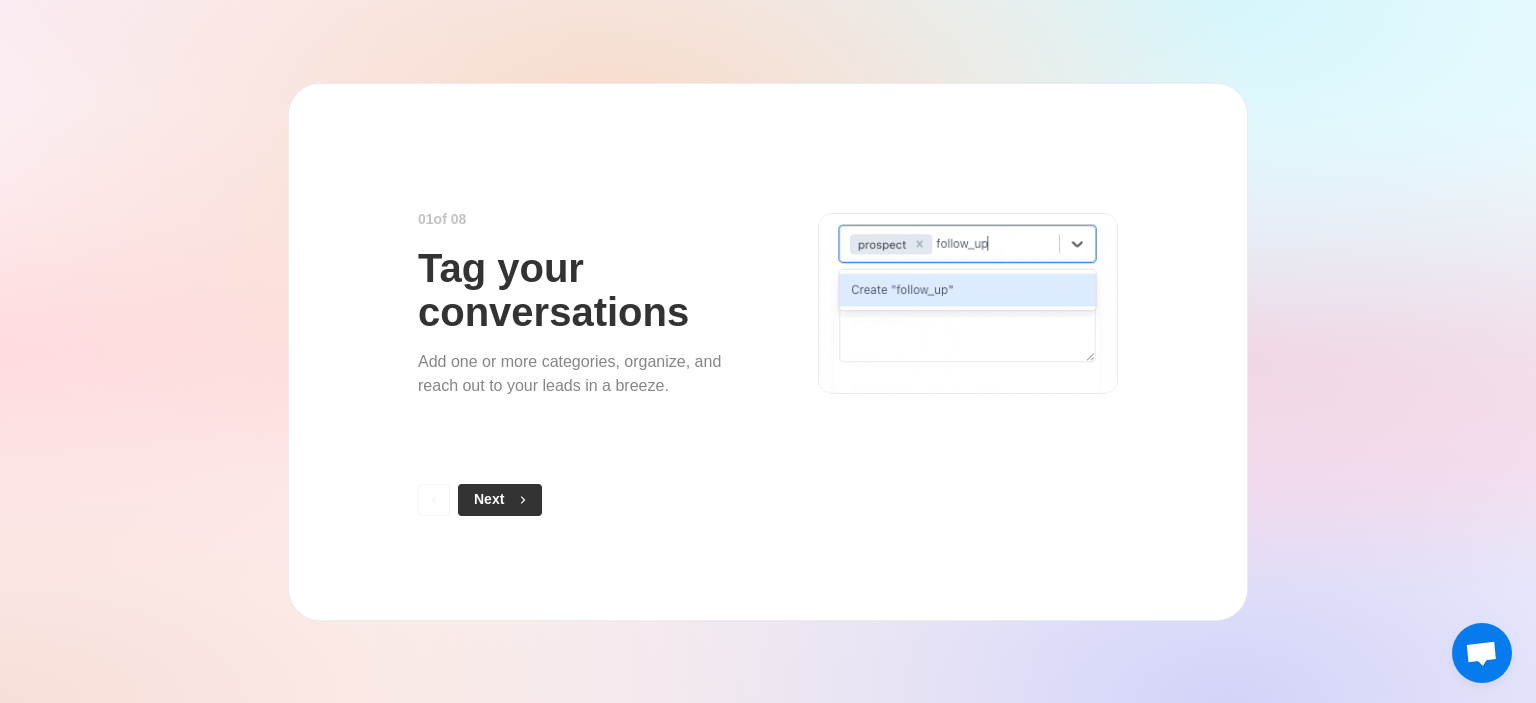 click on "Next" at bounding box center (500, 500) 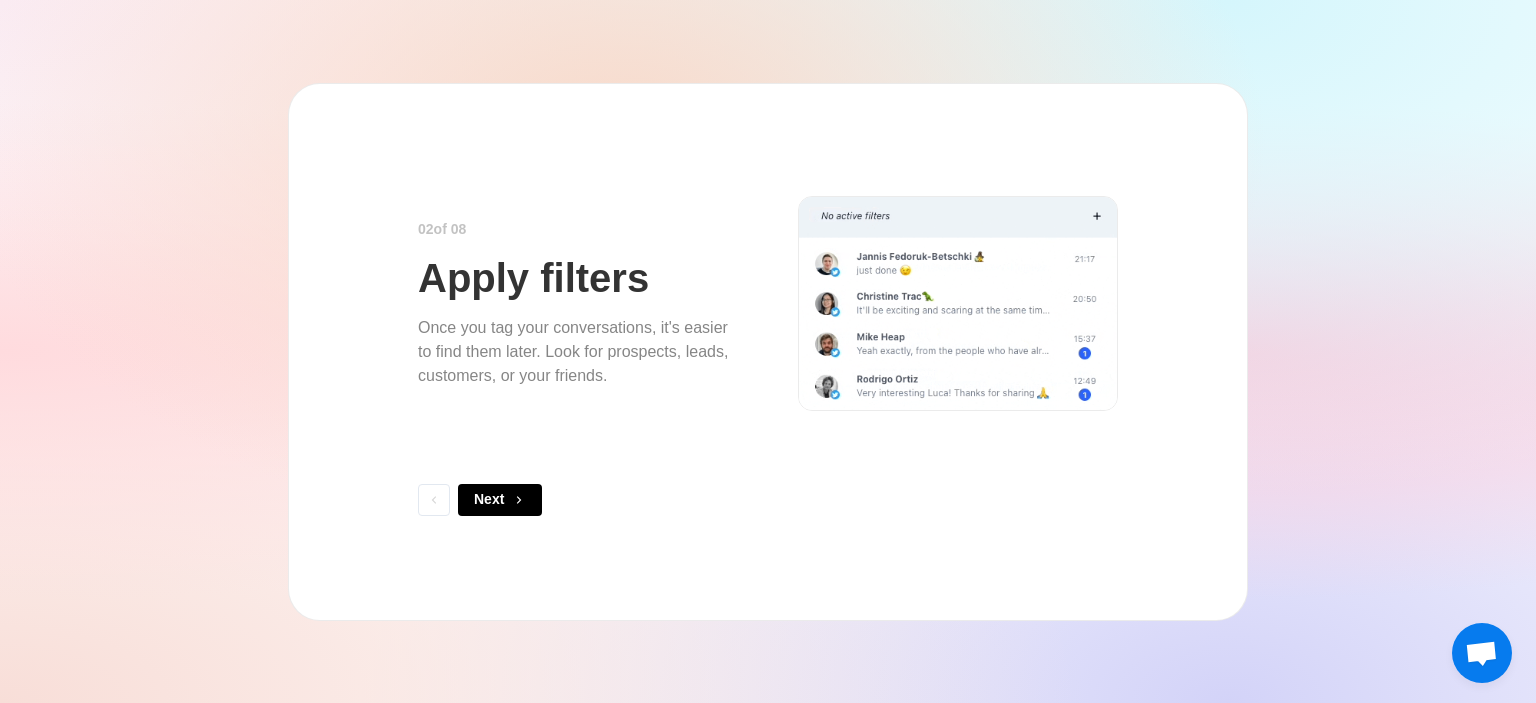 click on "Next" at bounding box center [500, 500] 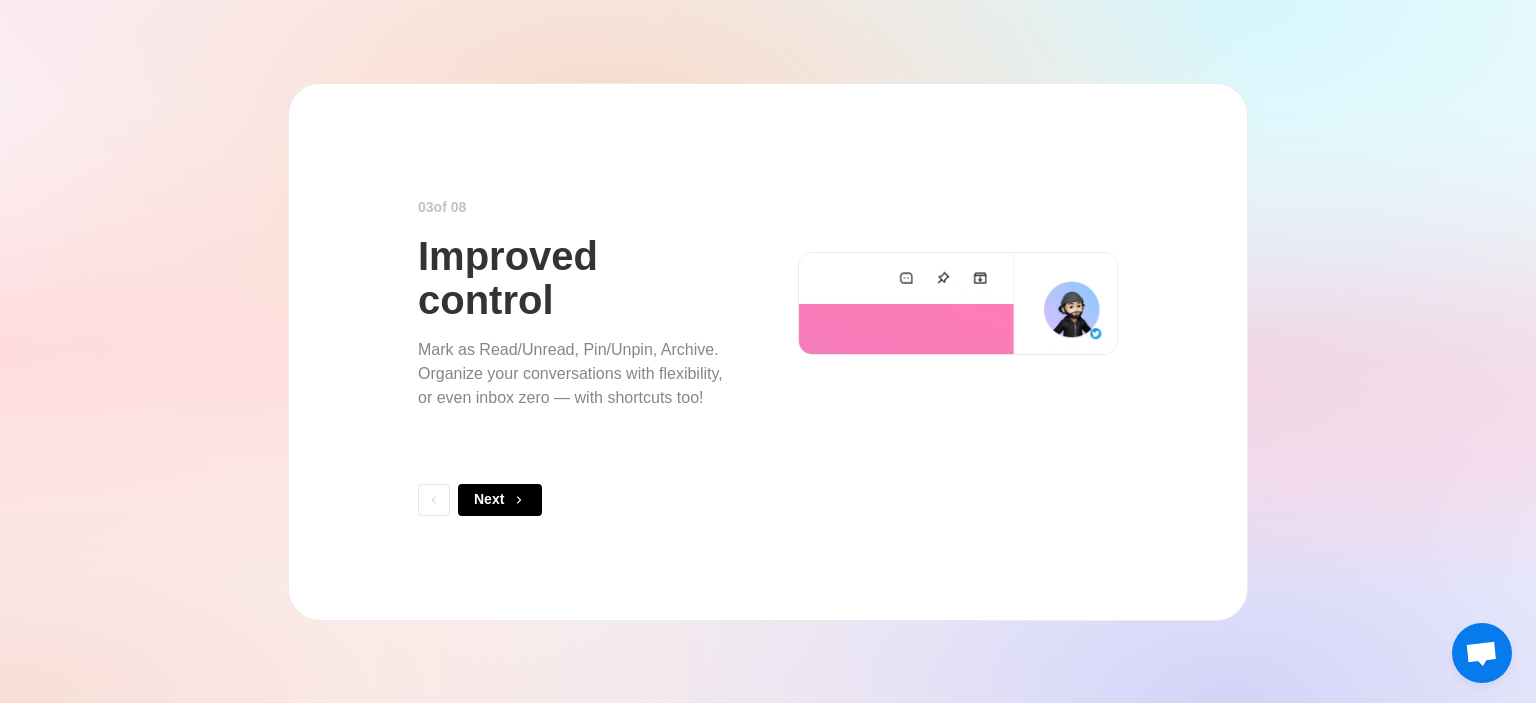 click on "Next" at bounding box center [500, 500] 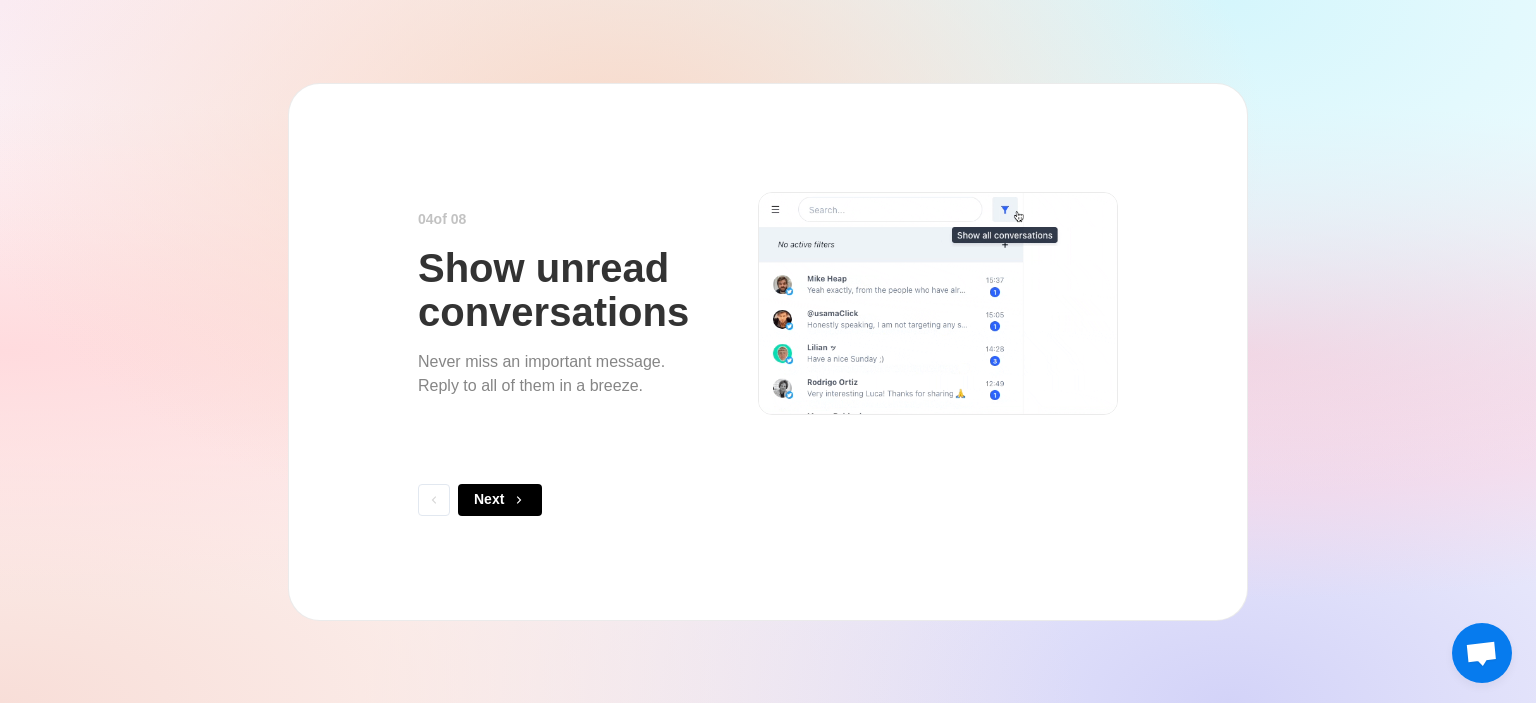 click on "Next" at bounding box center (500, 500) 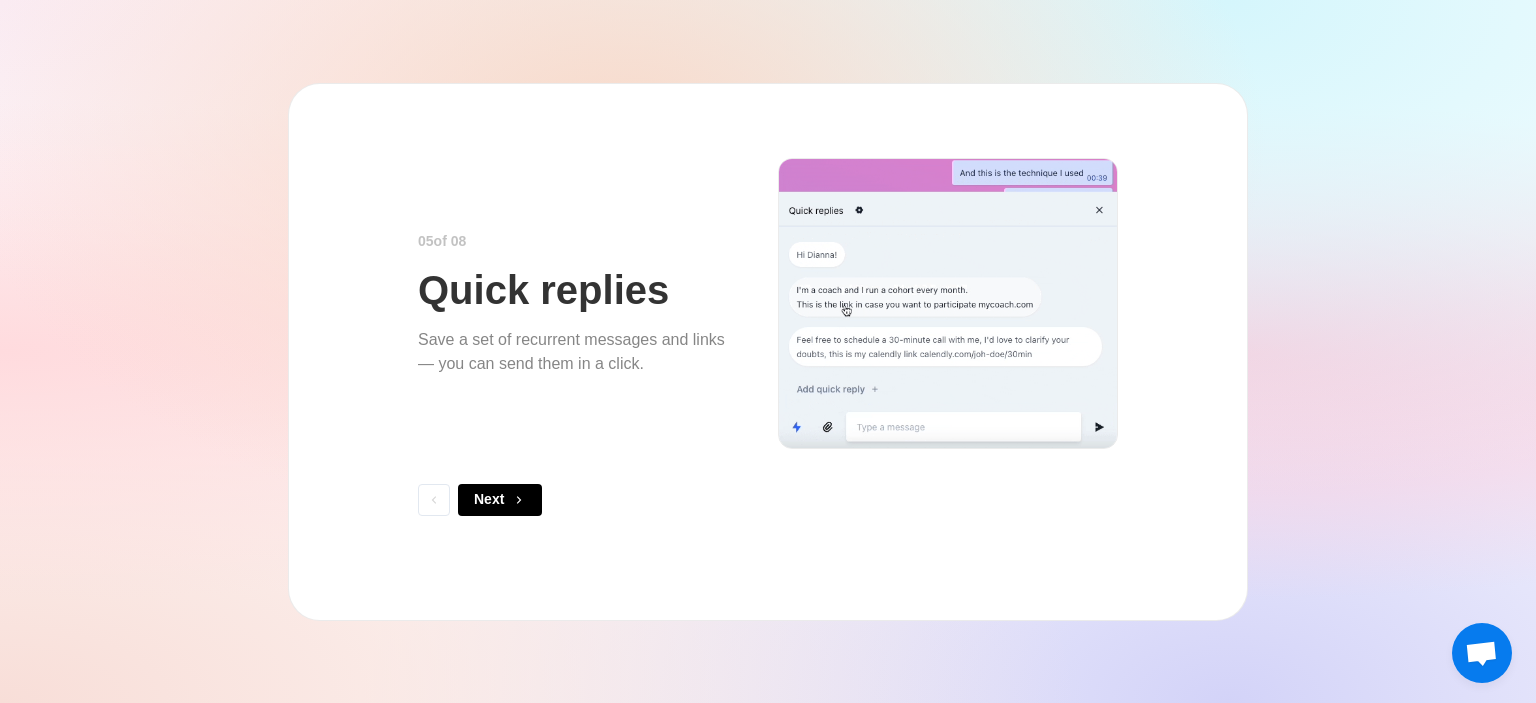 click on "Next" at bounding box center [500, 500] 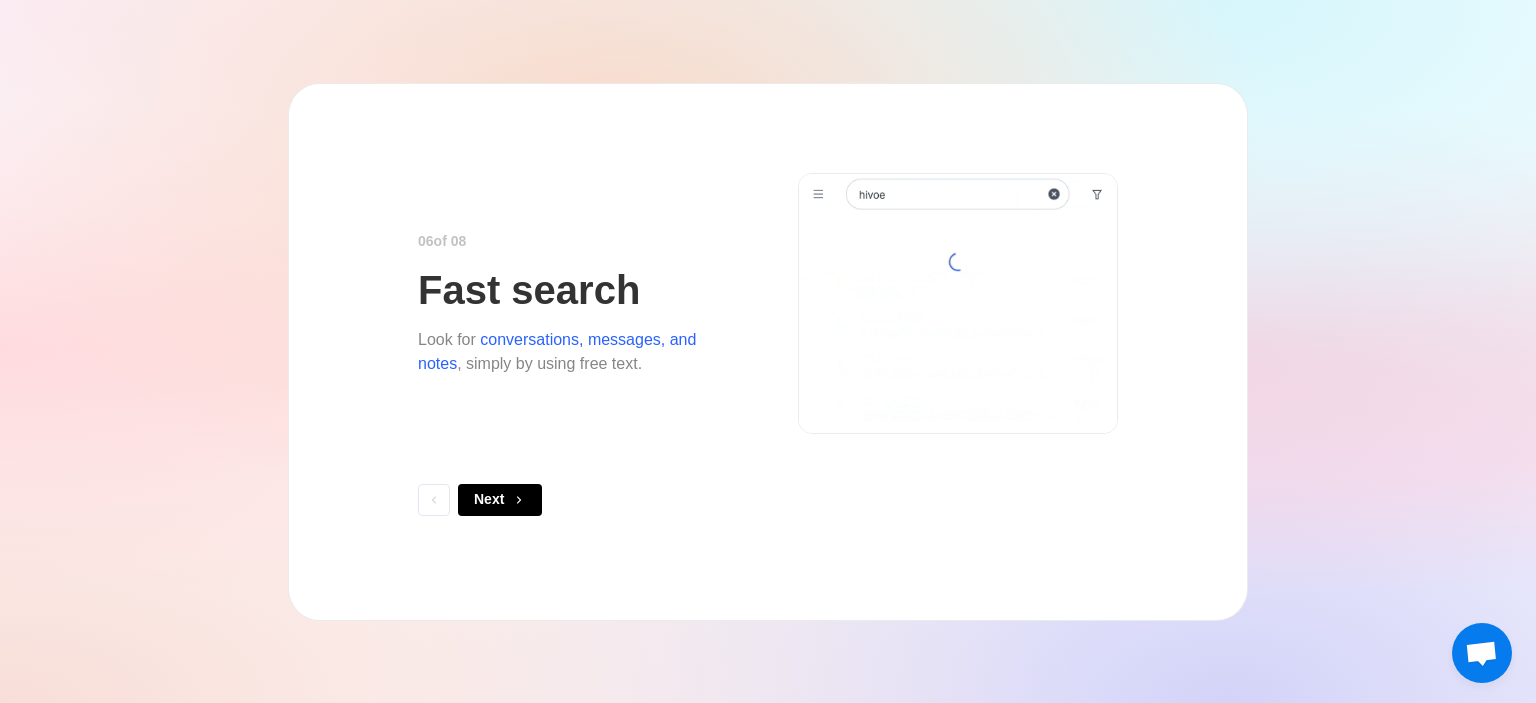 click on "Next" at bounding box center [500, 500] 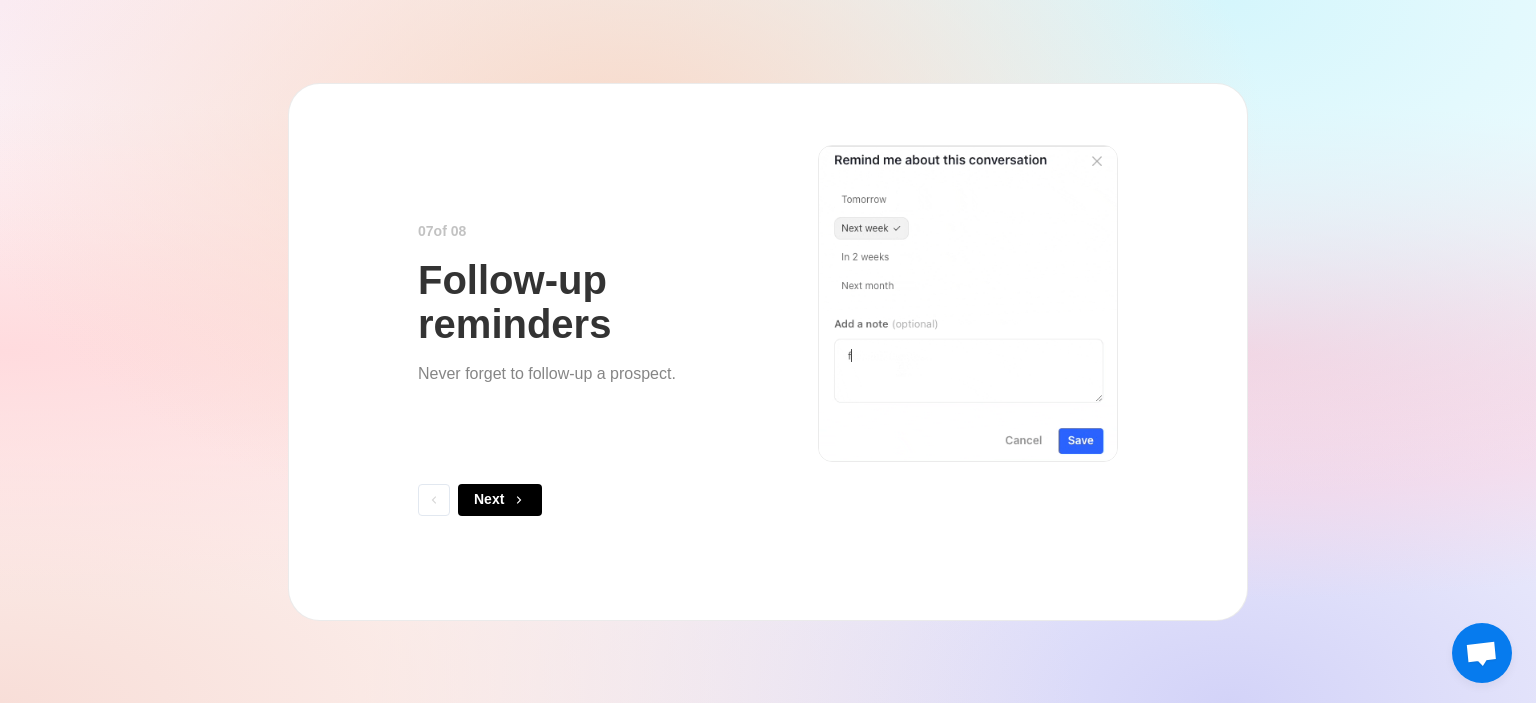 click on "Next" at bounding box center (500, 500) 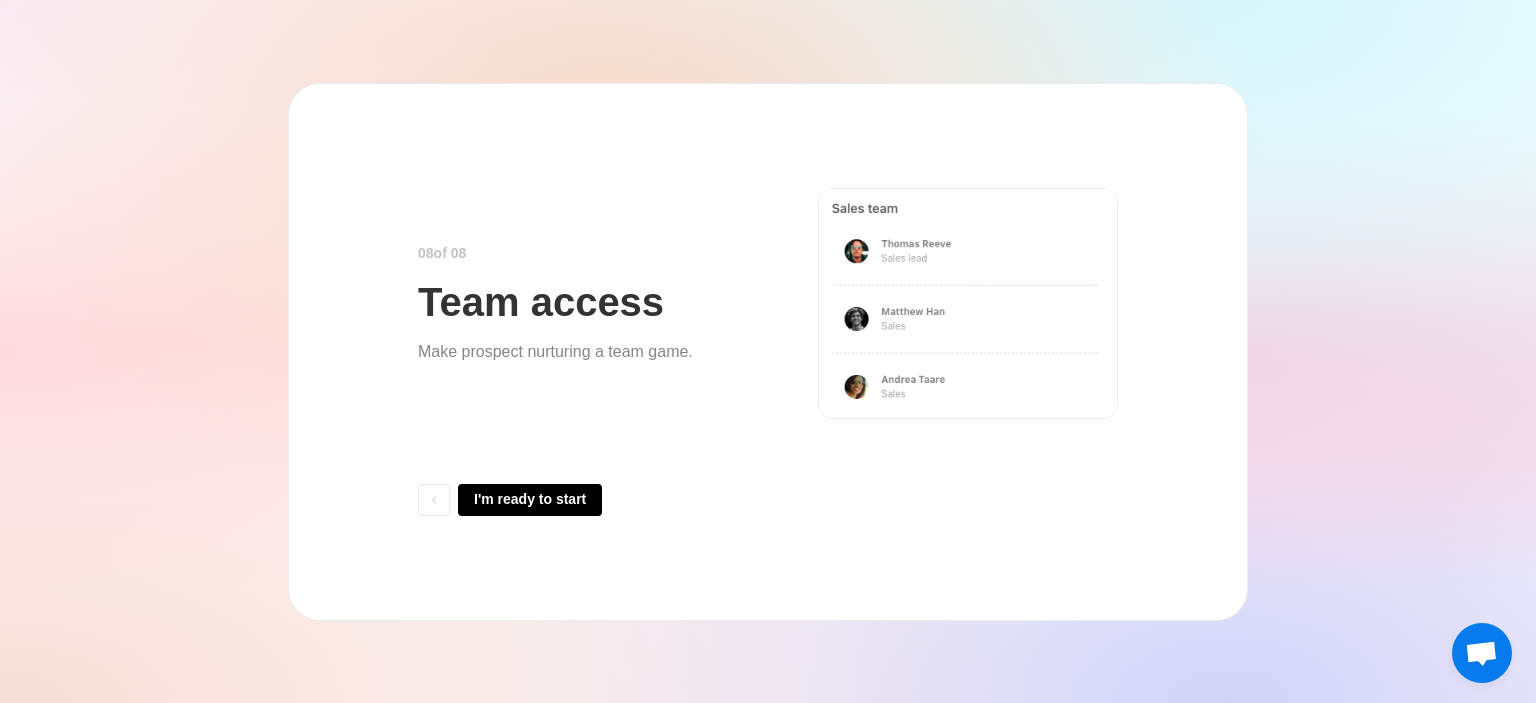 click on "I'm ready to start" at bounding box center [530, 500] 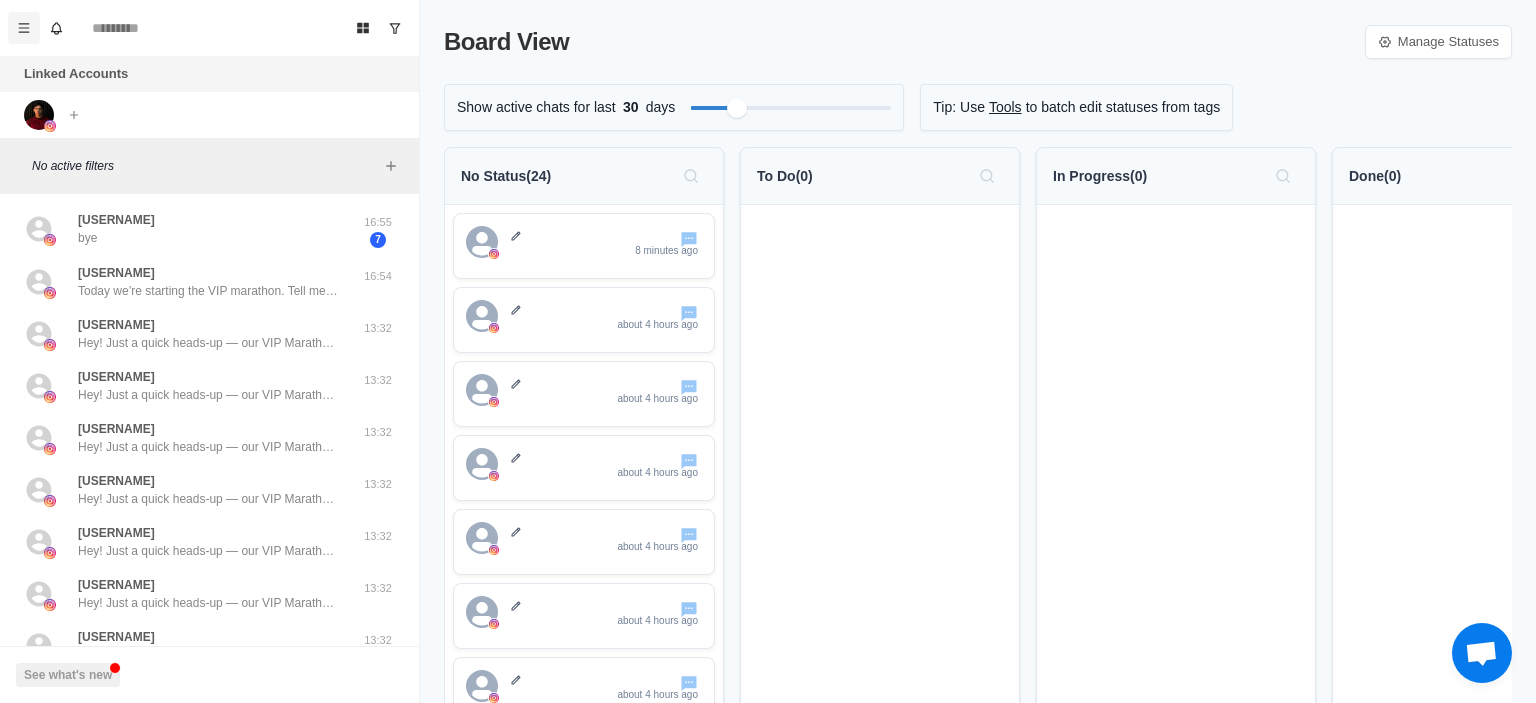 click 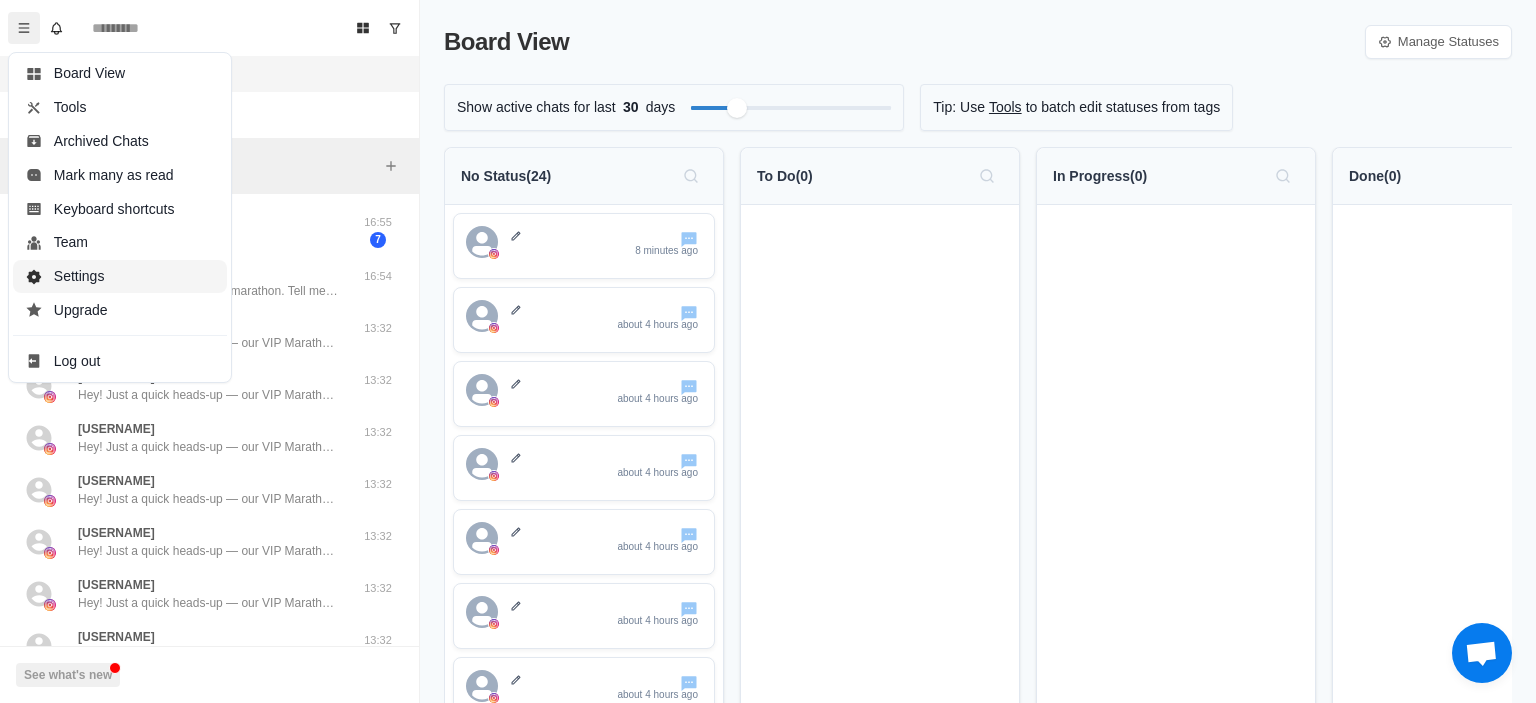 click on "Settings" at bounding box center (120, 277) 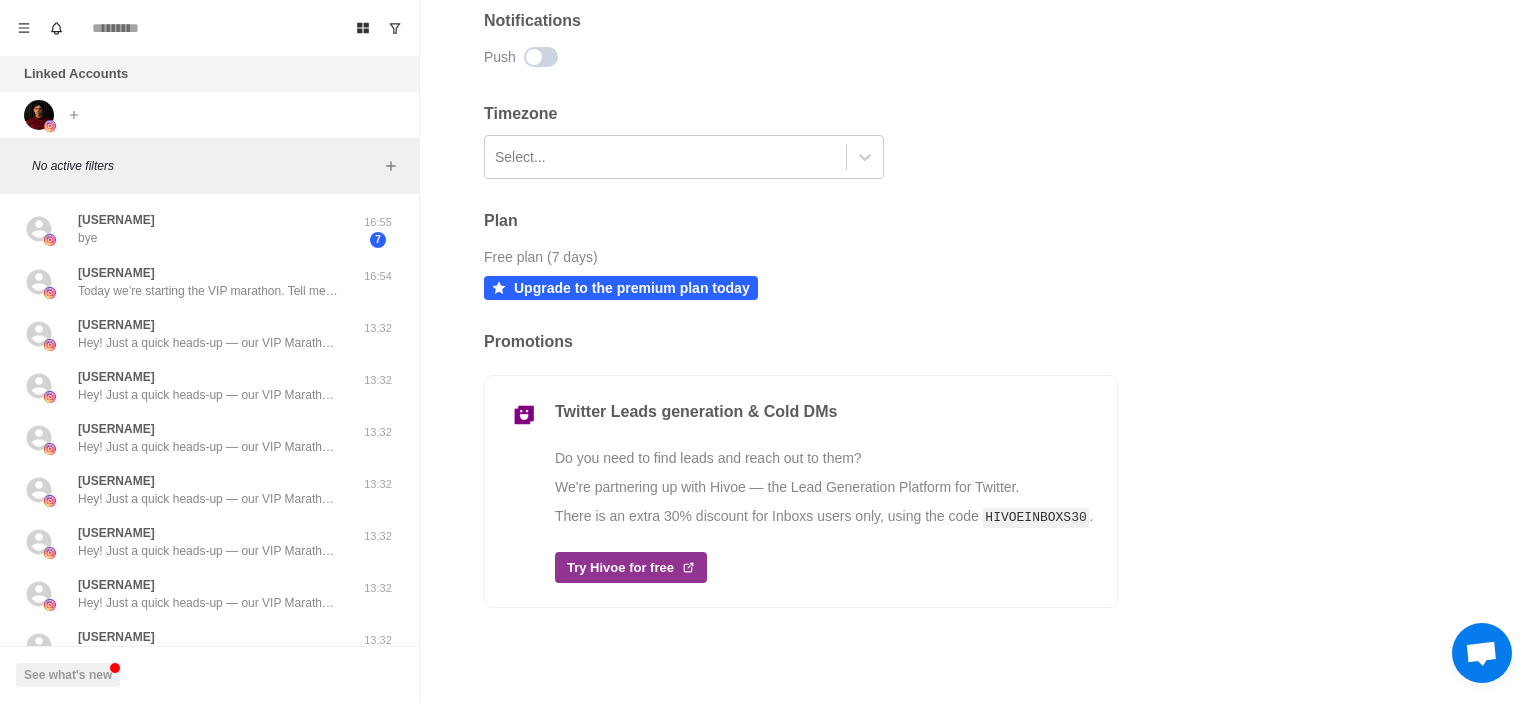 scroll, scrollTop: 0, scrollLeft: 0, axis: both 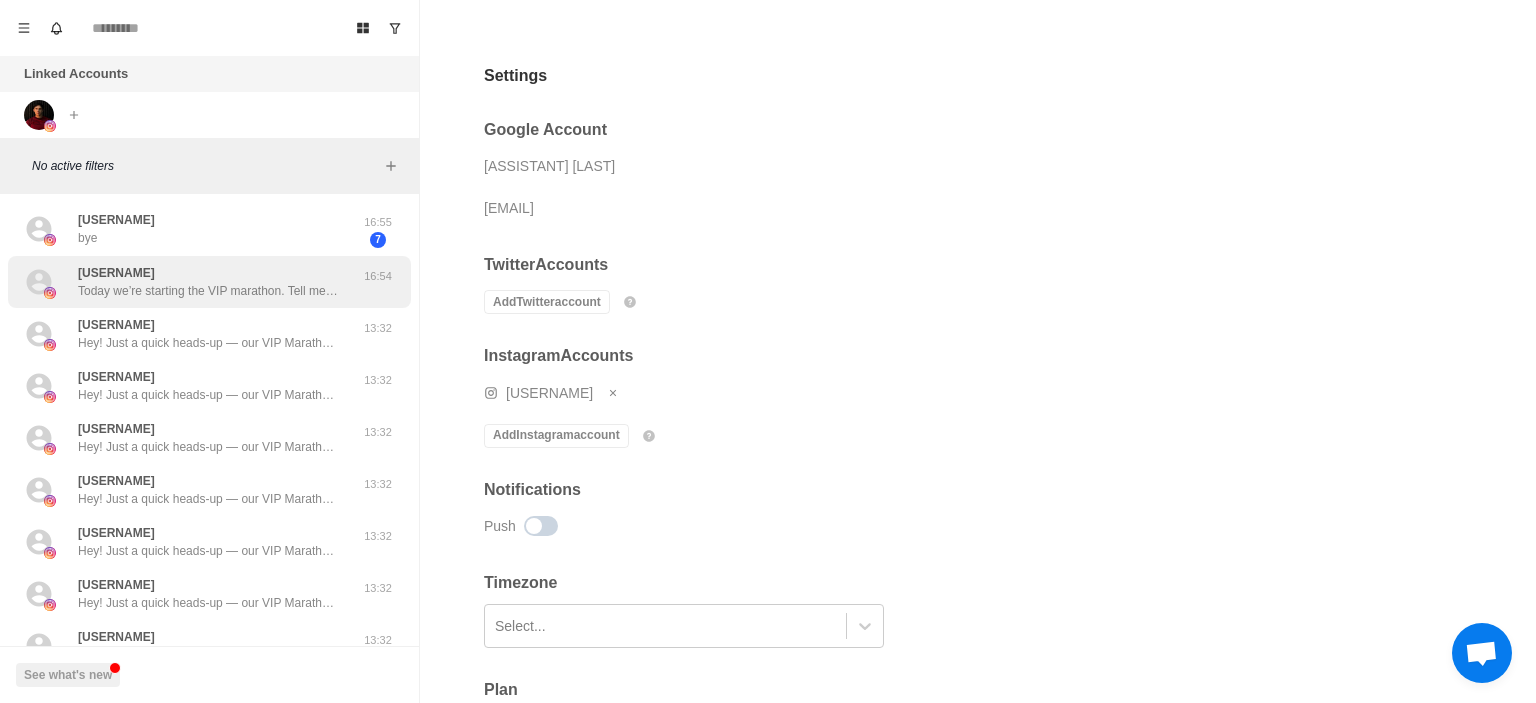 click on "Today we’re starting the VIP marathon. Tell me, do you know what a VIP marathon is and how it works?" at bounding box center (208, 291) 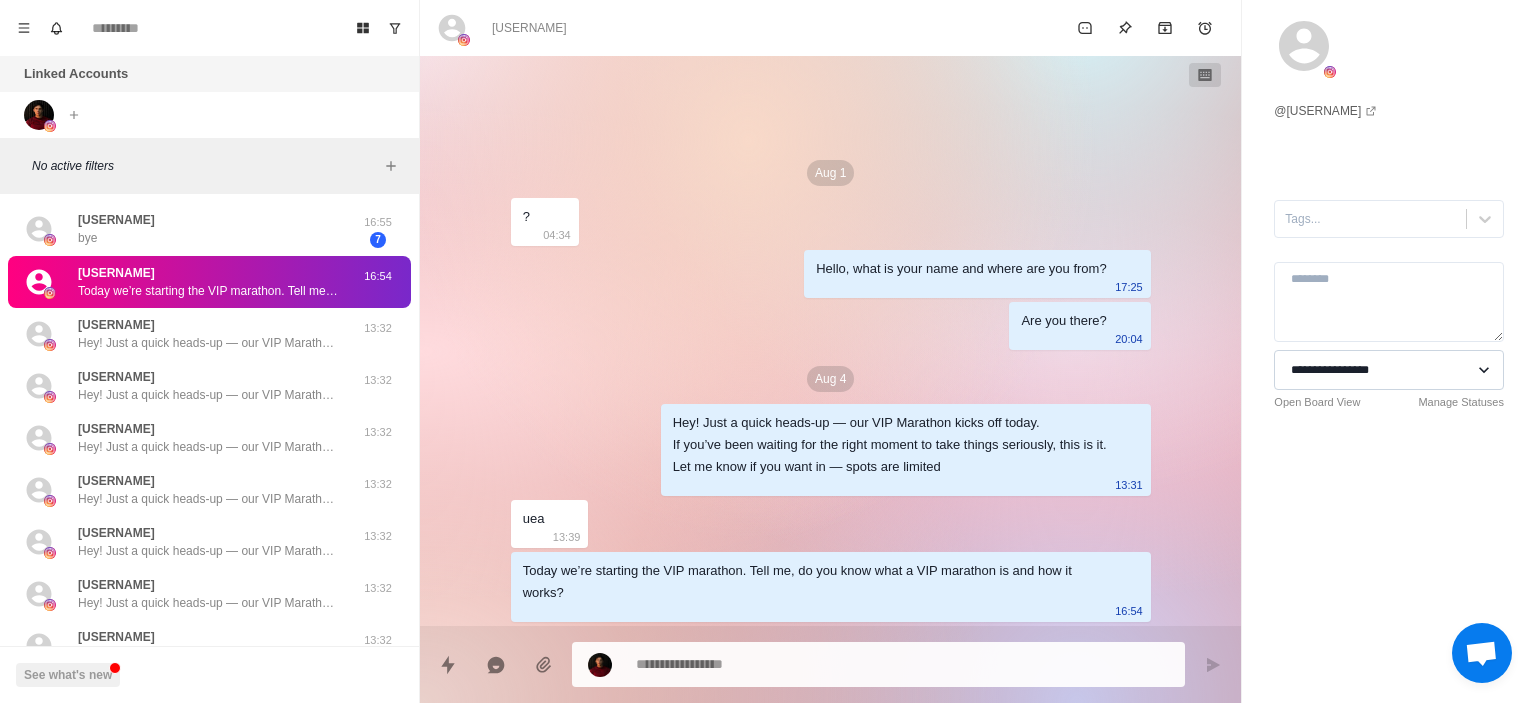 click on "**********" at bounding box center (1389, 370) 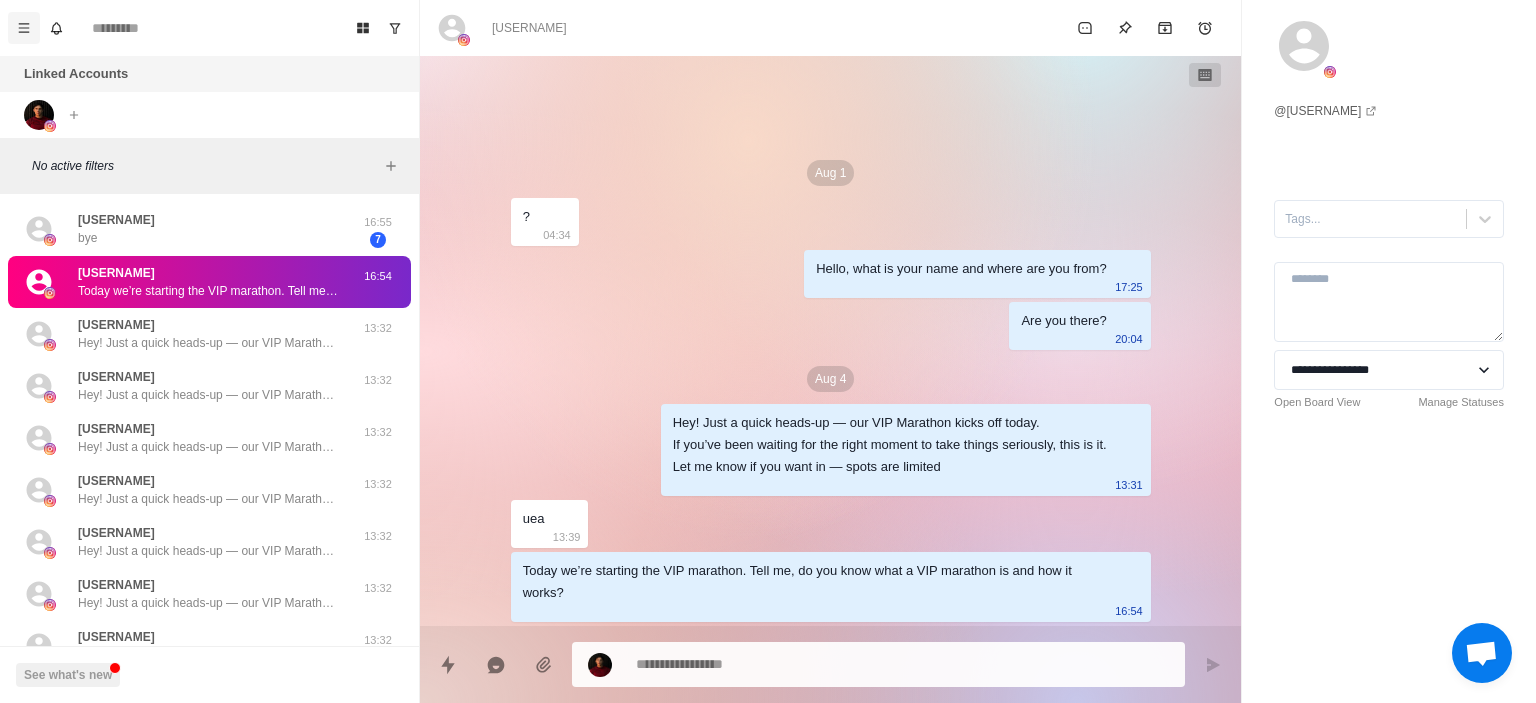 click at bounding box center (24, 28) 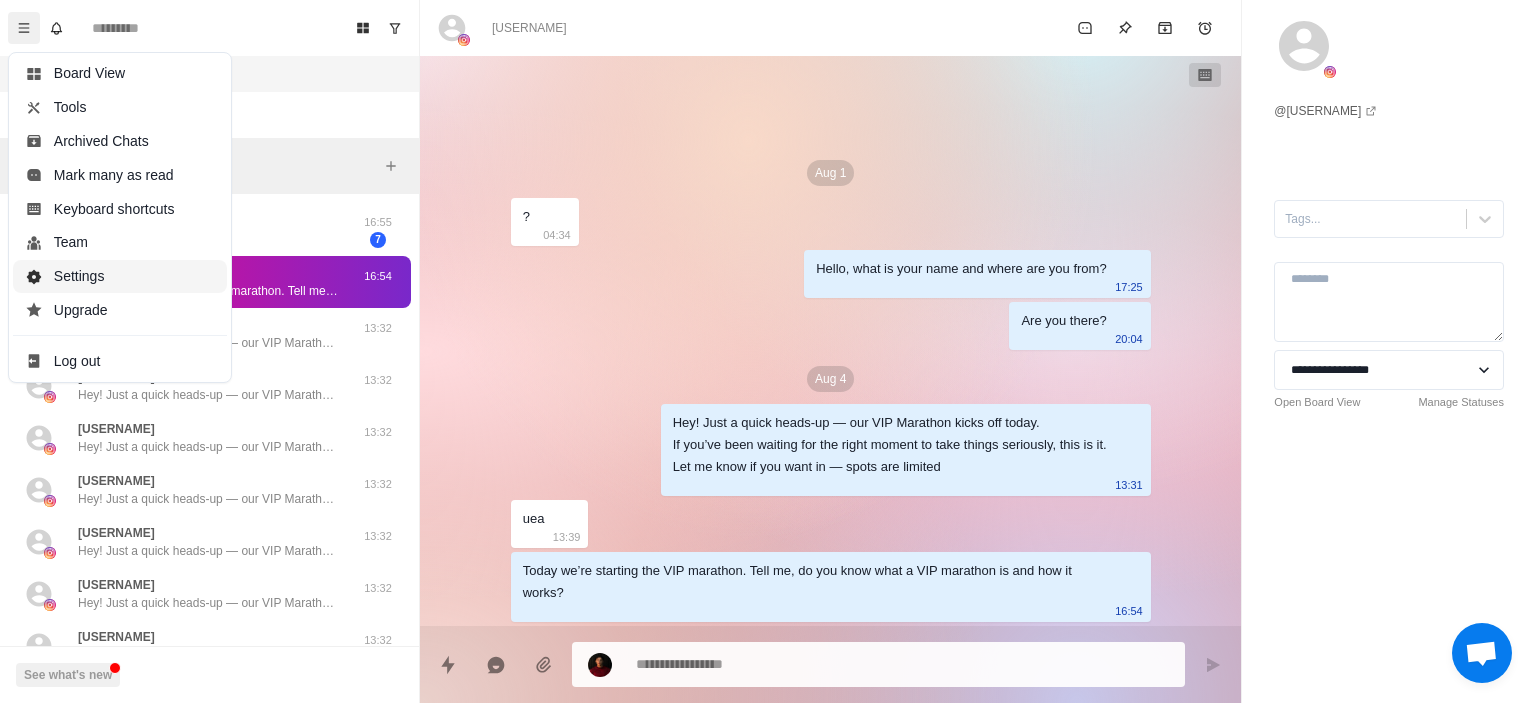 type on "*" 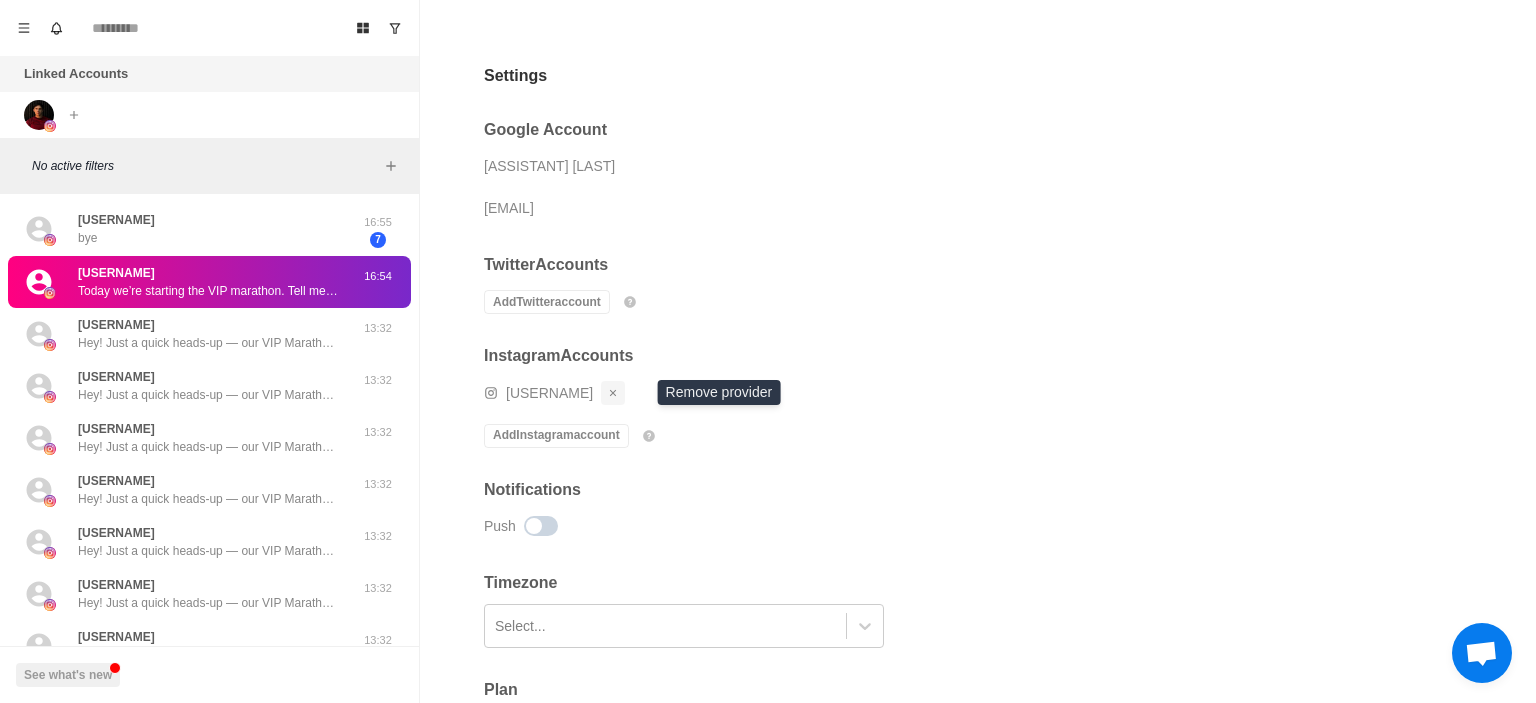 click at bounding box center (613, 393) 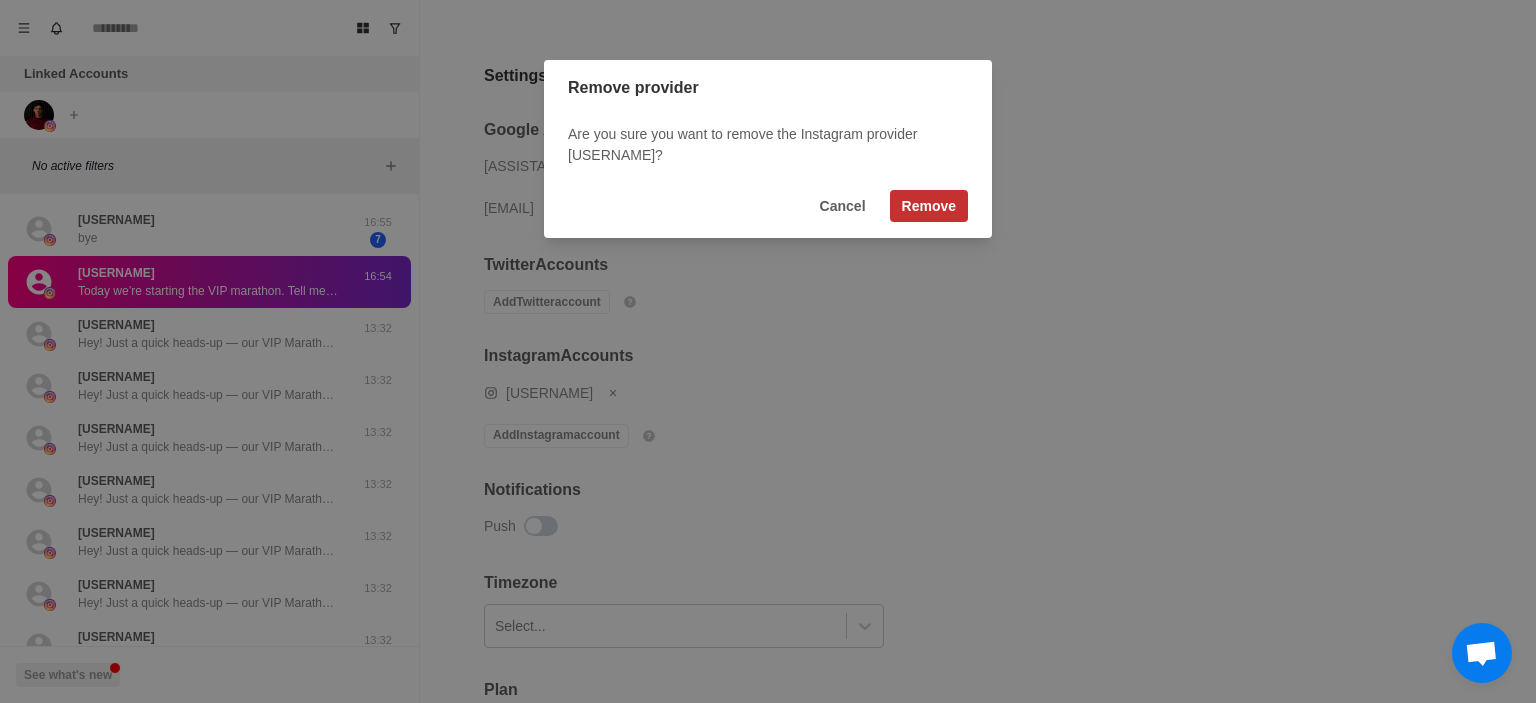 click on "Remove" at bounding box center [929, 206] 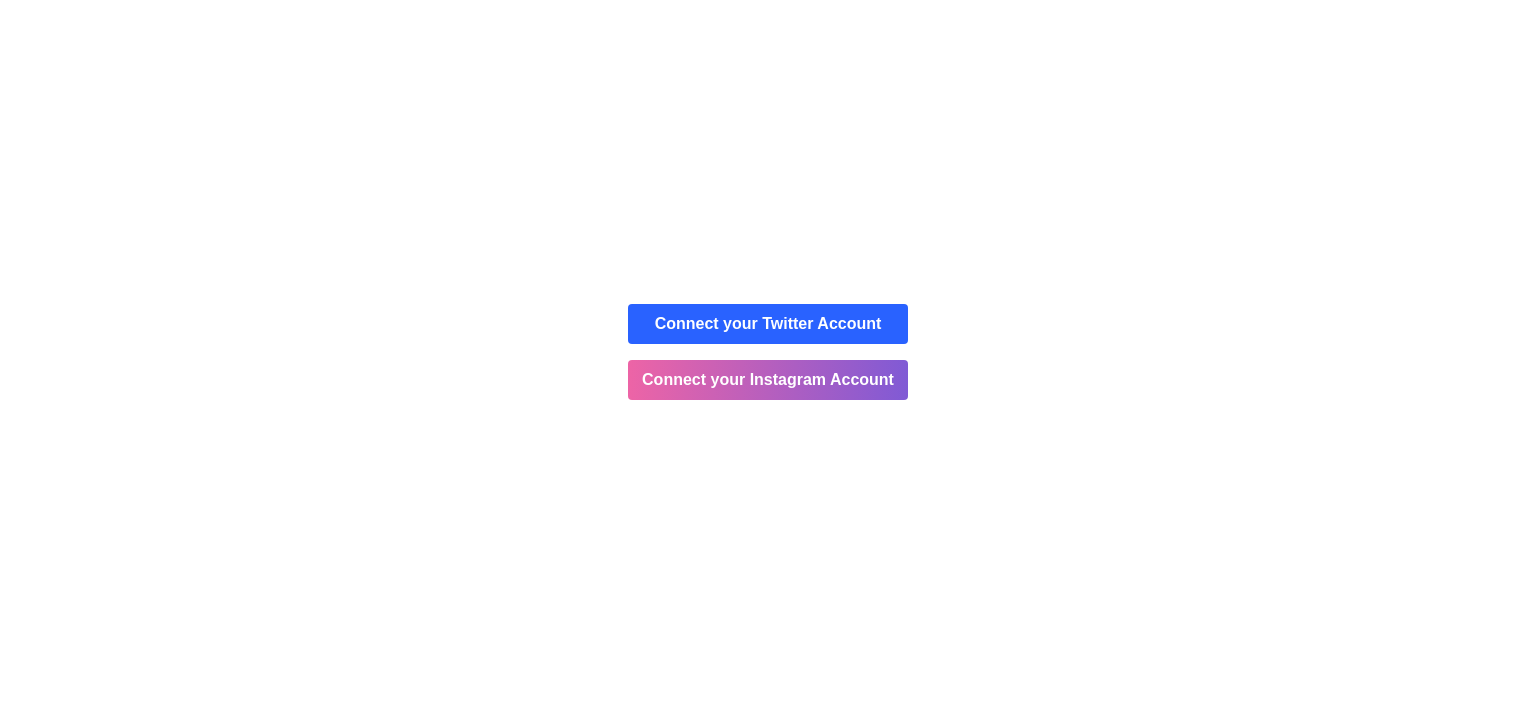 scroll, scrollTop: 0, scrollLeft: 0, axis: both 